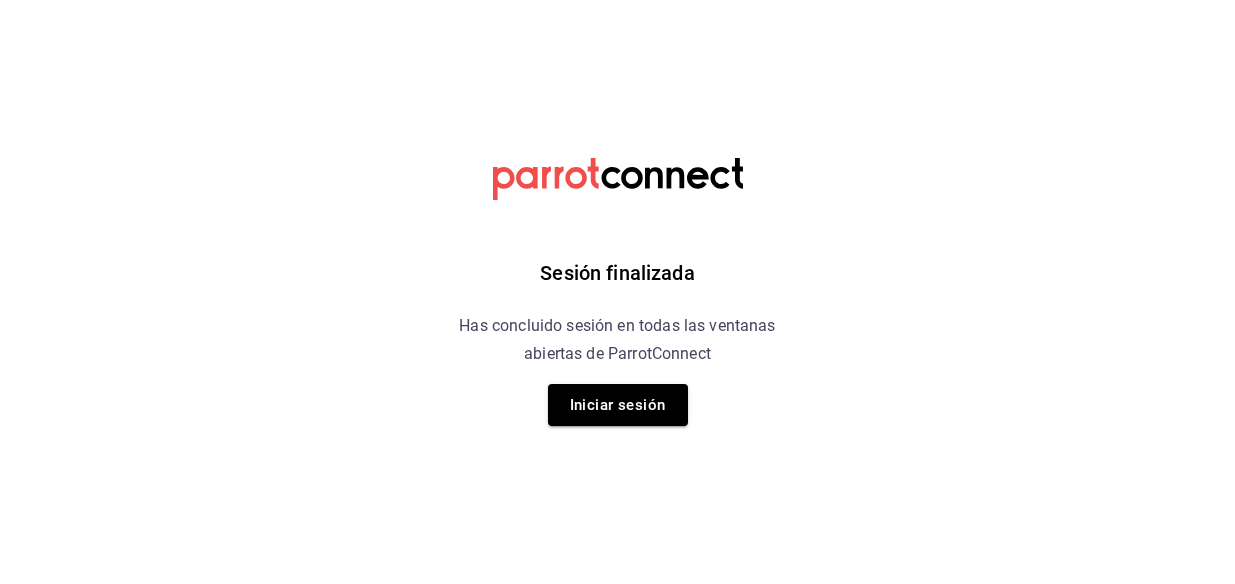 scroll, scrollTop: 0, scrollLeft: 0, axis: both 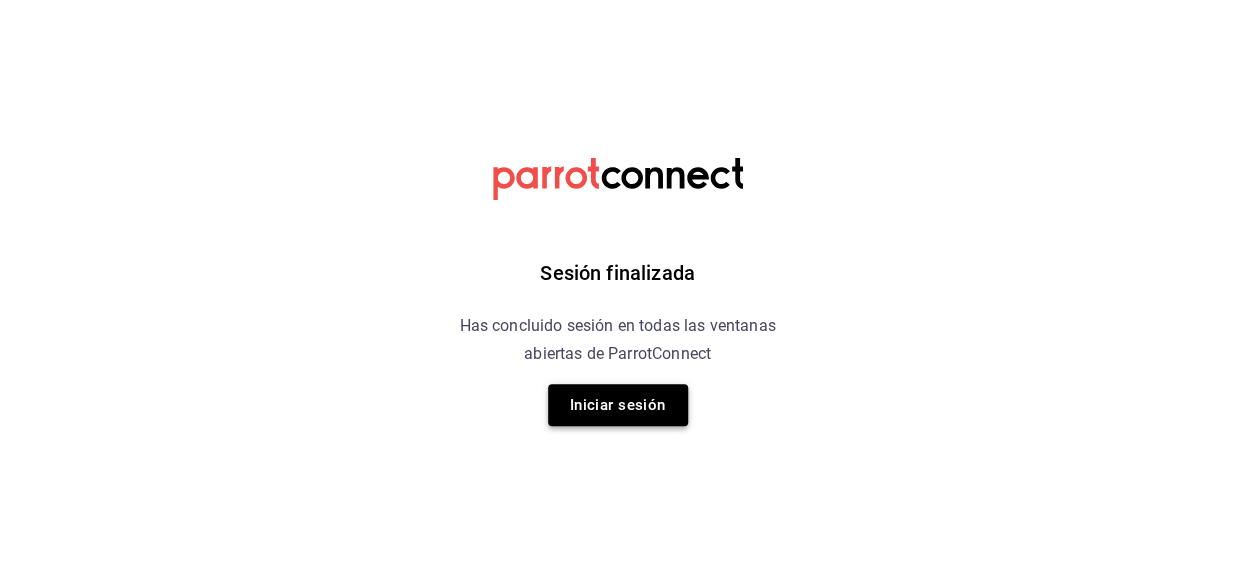 click on "Iniciar sesión" at bounding box center [618, 405] 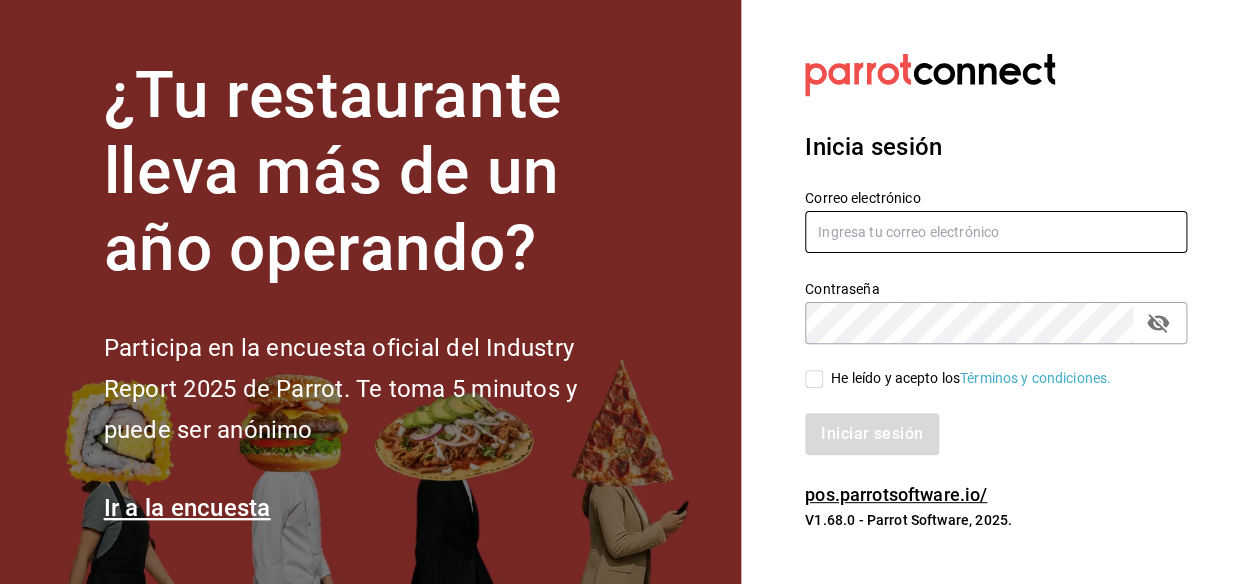 type on "[EMAIL]" 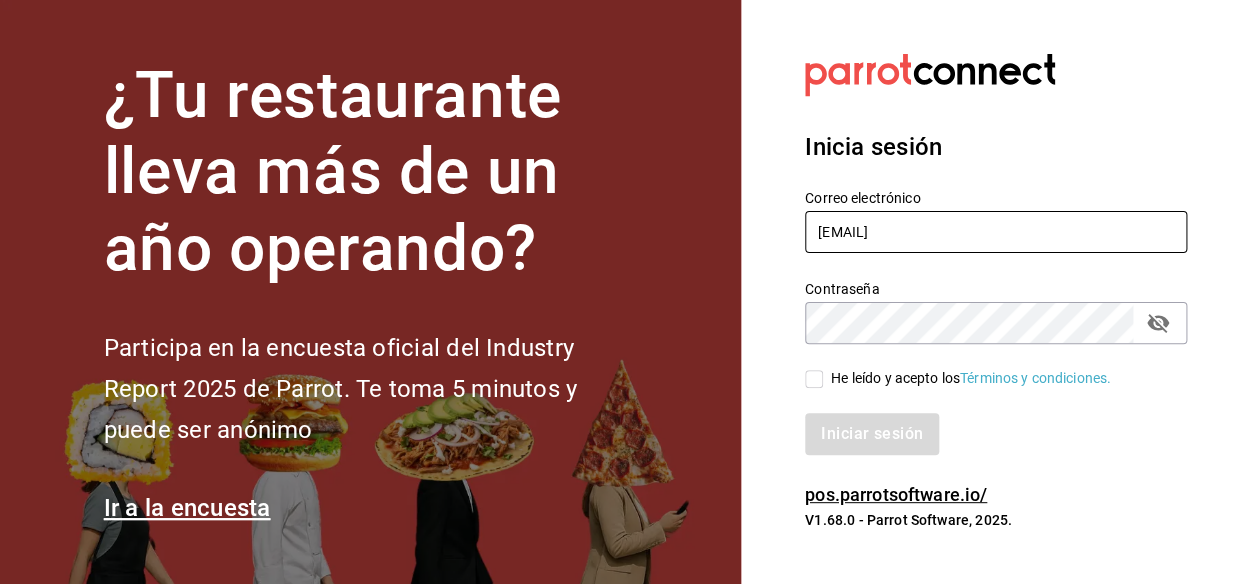 click on "mochomos.metepec@grupocosteno.com" at bounding box center (996, 232) 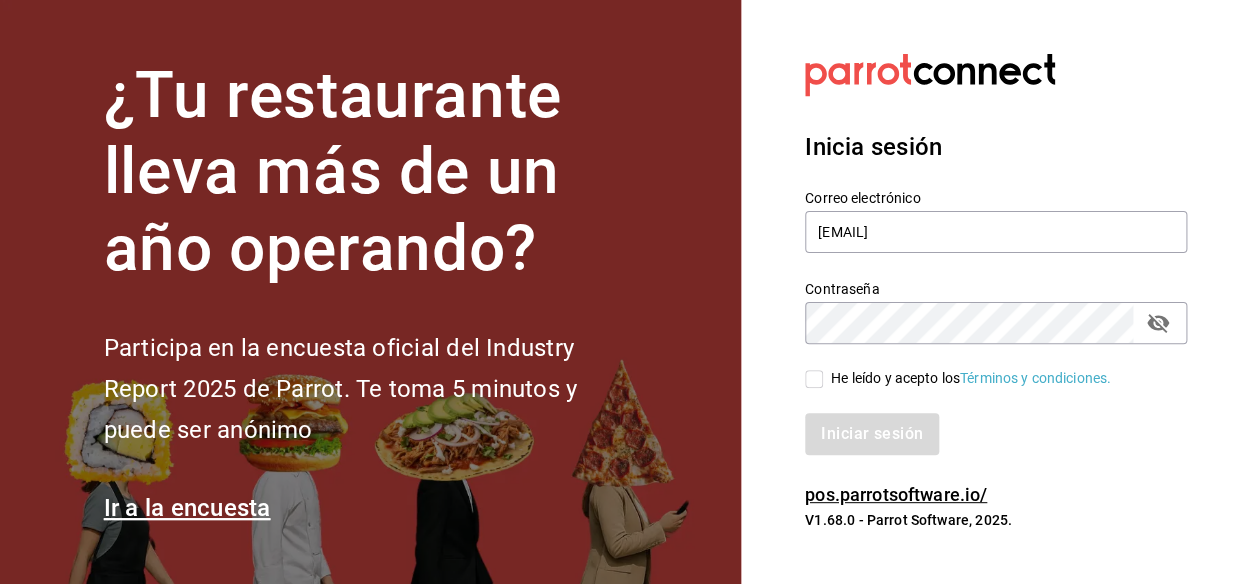 click on "Correo electrónico mochomos.metepec@grupocosteno.com Contraseña Contraseña He leído y acepto los  Términos y condiciones. Iniciar sesión" at bounding box center [984, 310] 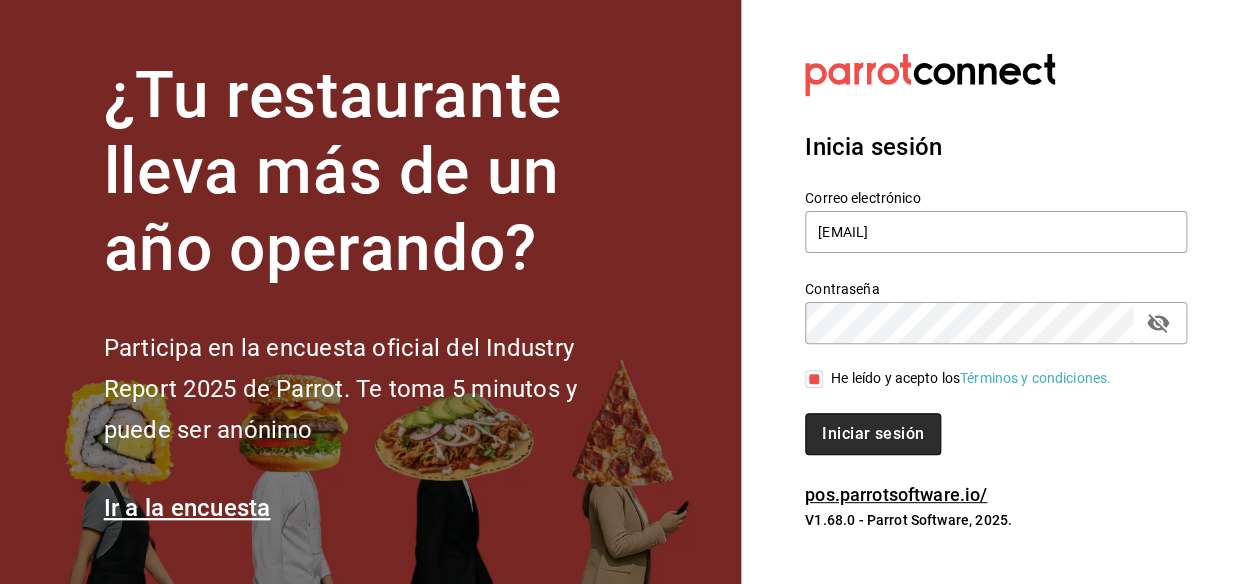 click on "Iniciar sesión" at bounding box center [873, 434] 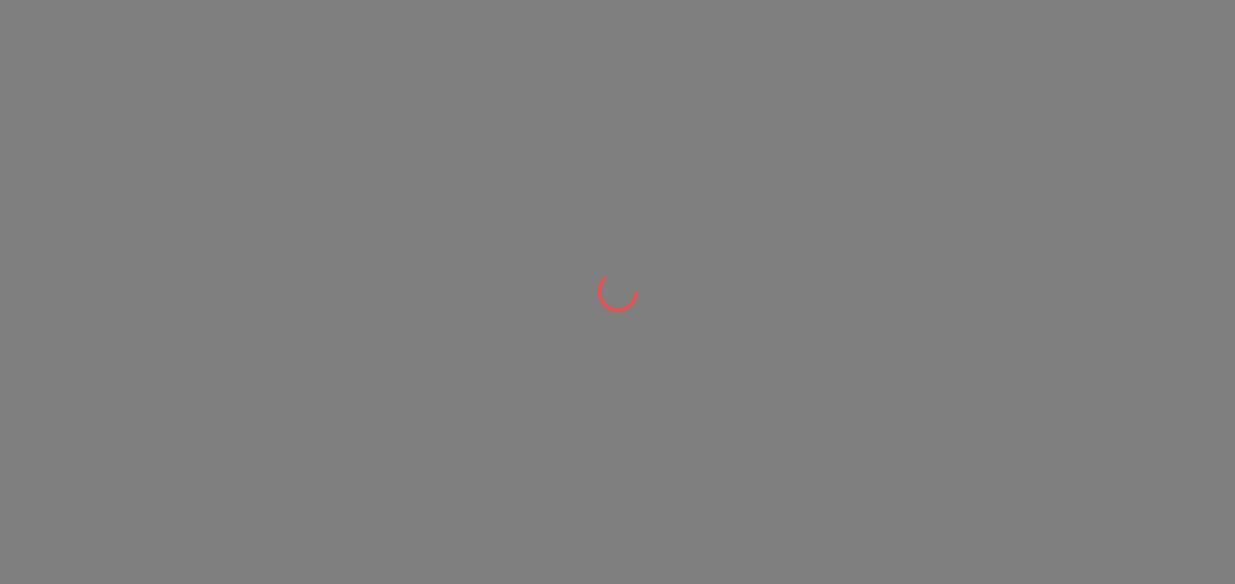 scroll, scrollTop: 0, scrollLeft: 0, axis: both 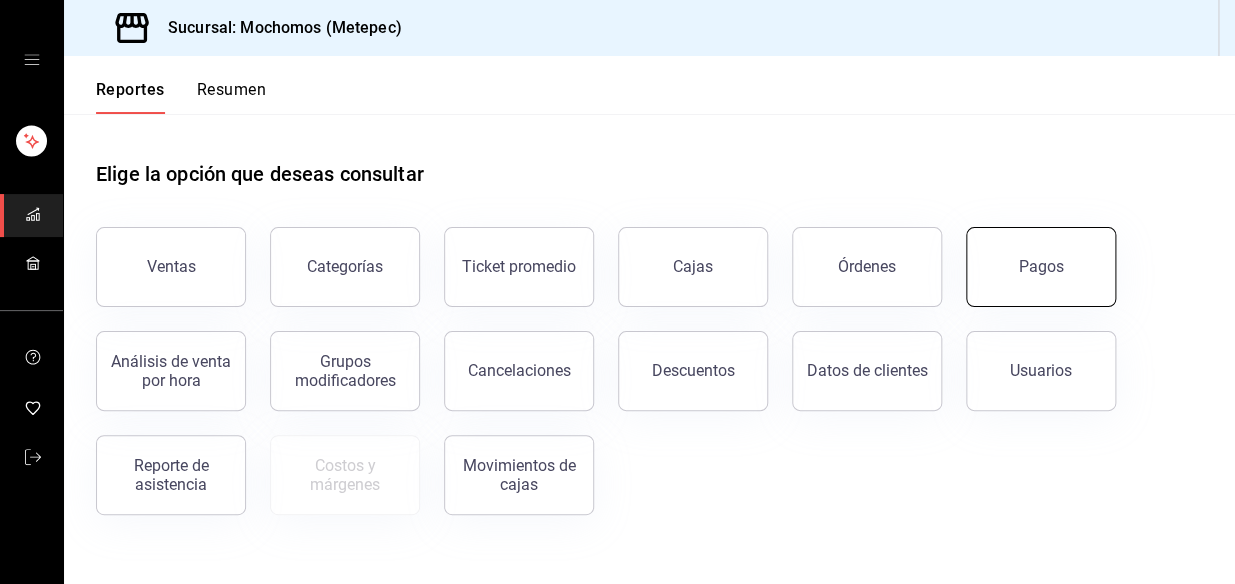 click on "Pagos" at bounding box center [1041, 266] 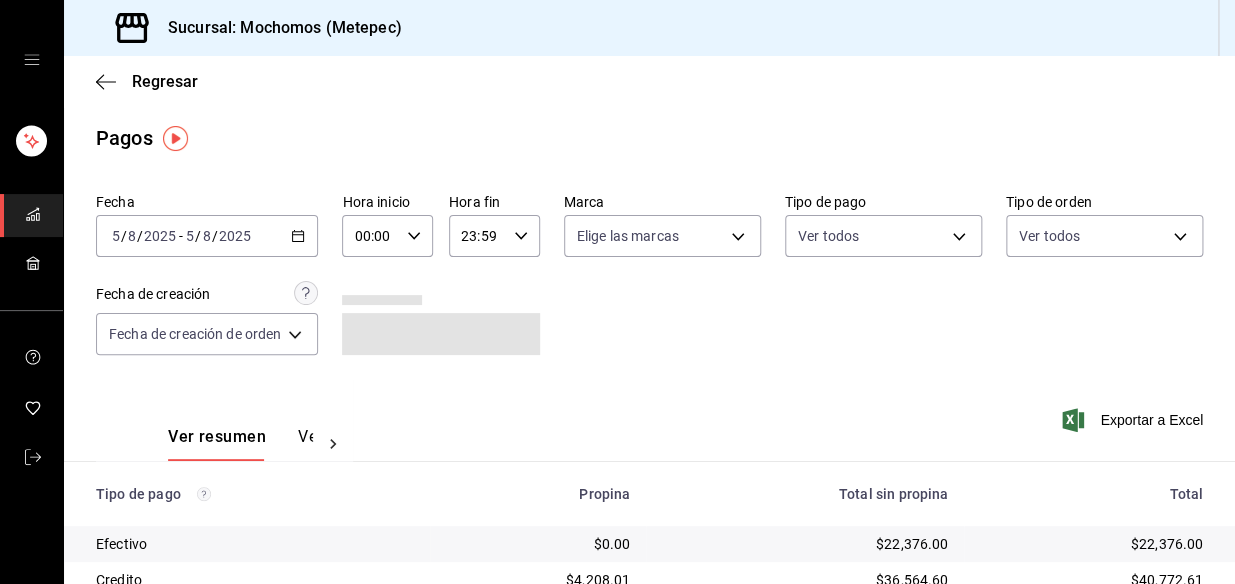 click on "2025-08-05 5 / 8 / 2025 - 2025-08-05 5 / 8 / 2025" at bounding box center (207, 236) 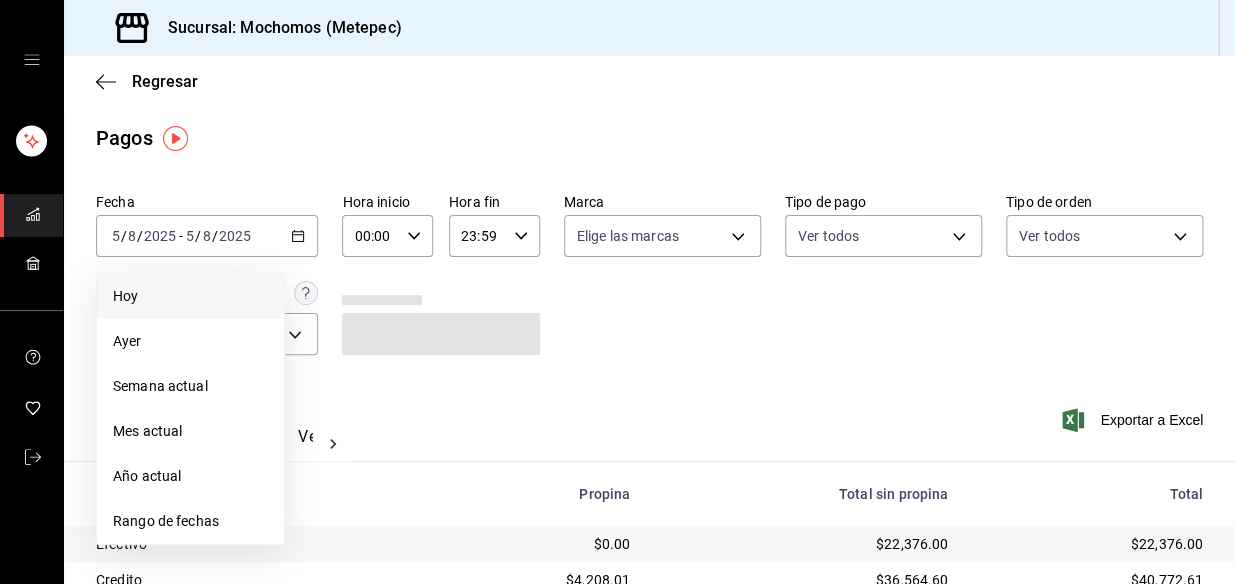 click on "Hoy" at bounding box center [190, 296] 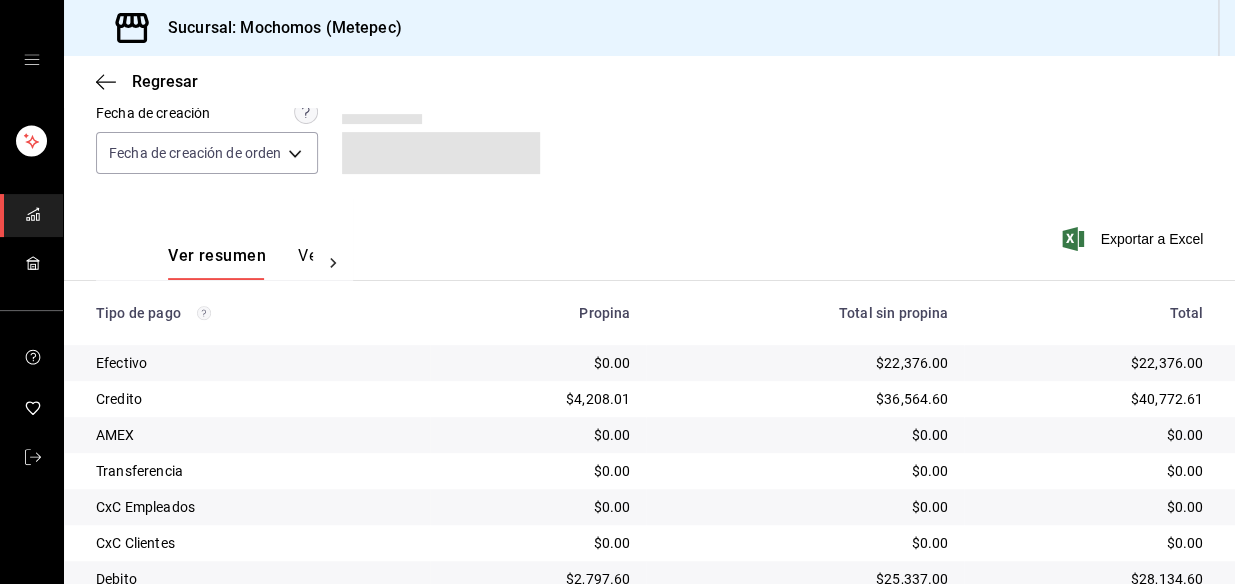 scroll, scrollTop: 0, scrollLeft: 0, axis: both 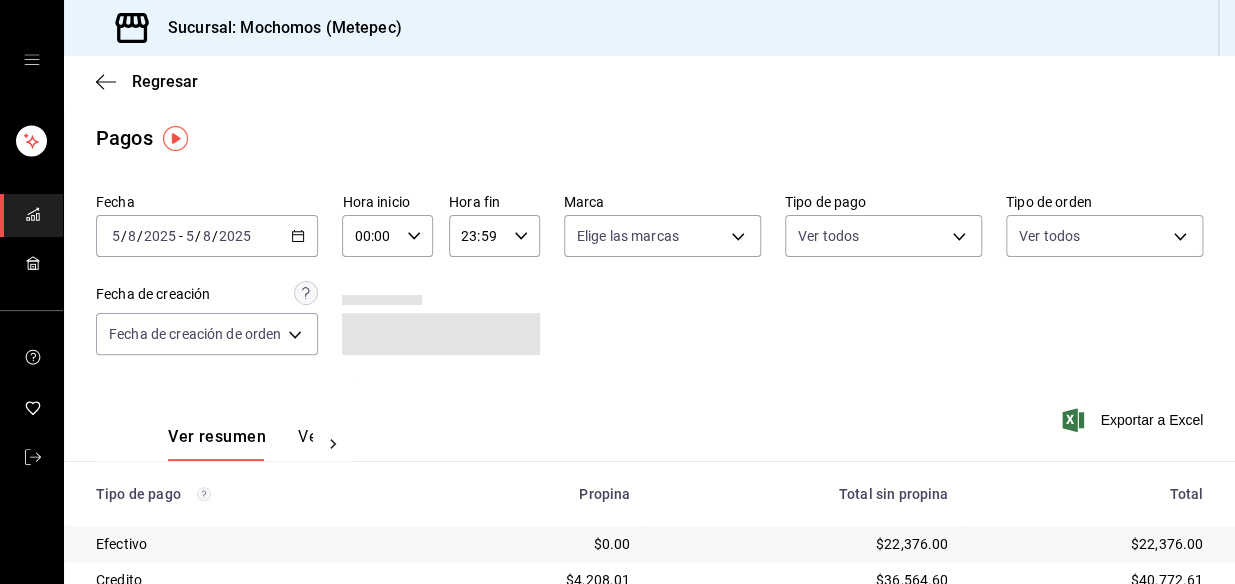 click 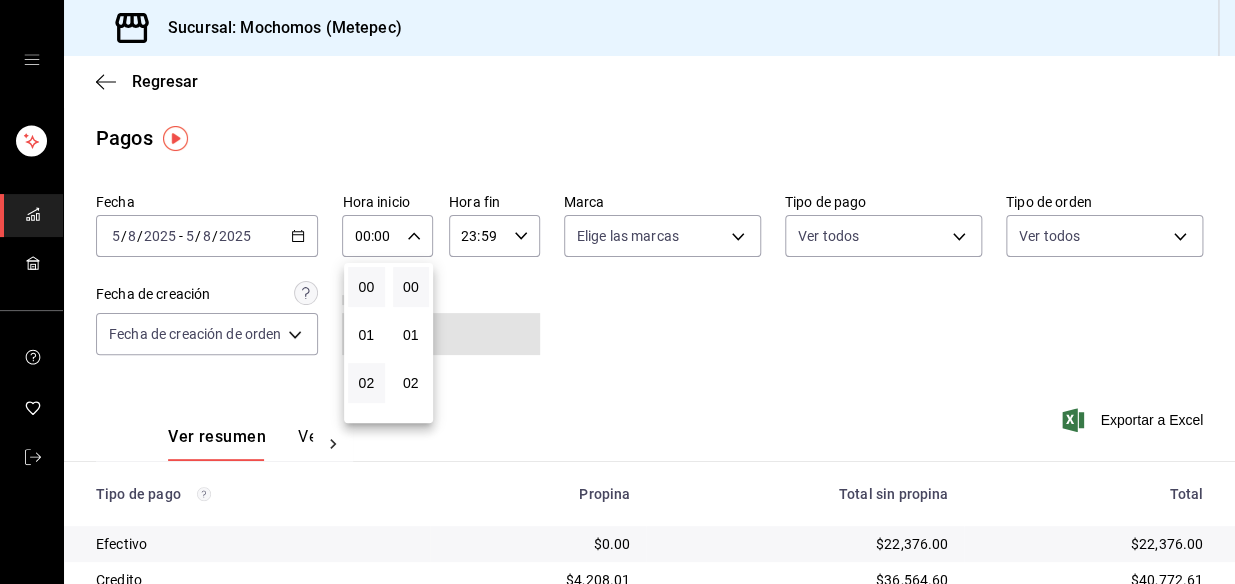 scroll, scrollTop: 90, scrollLeft: 0, axis: vertical 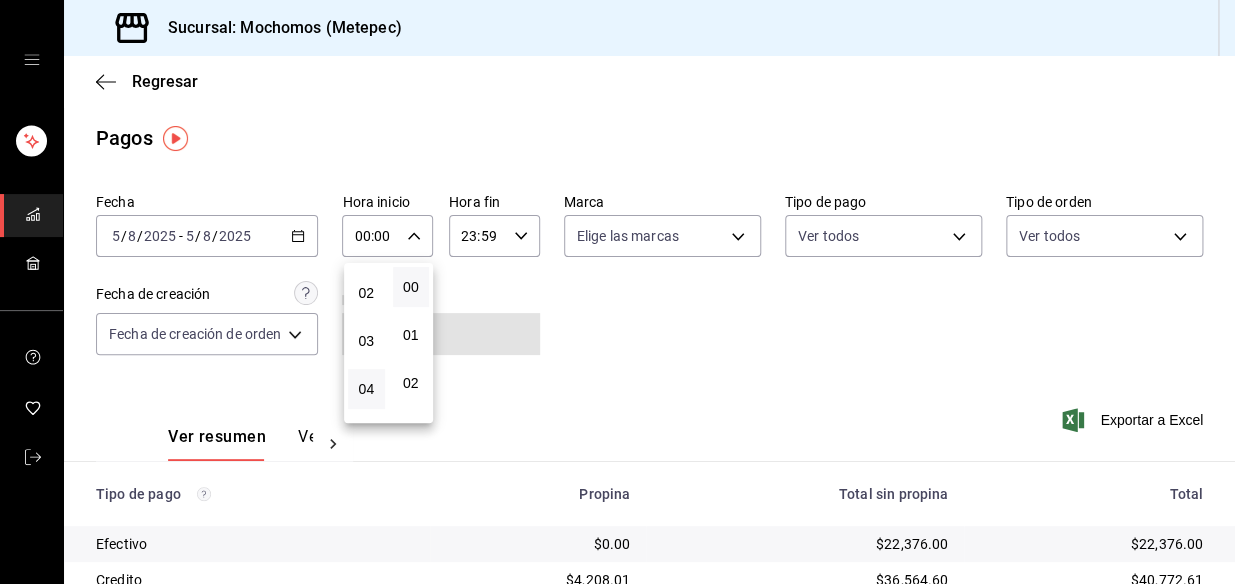 click on "04" at bounding box center [366, 389] 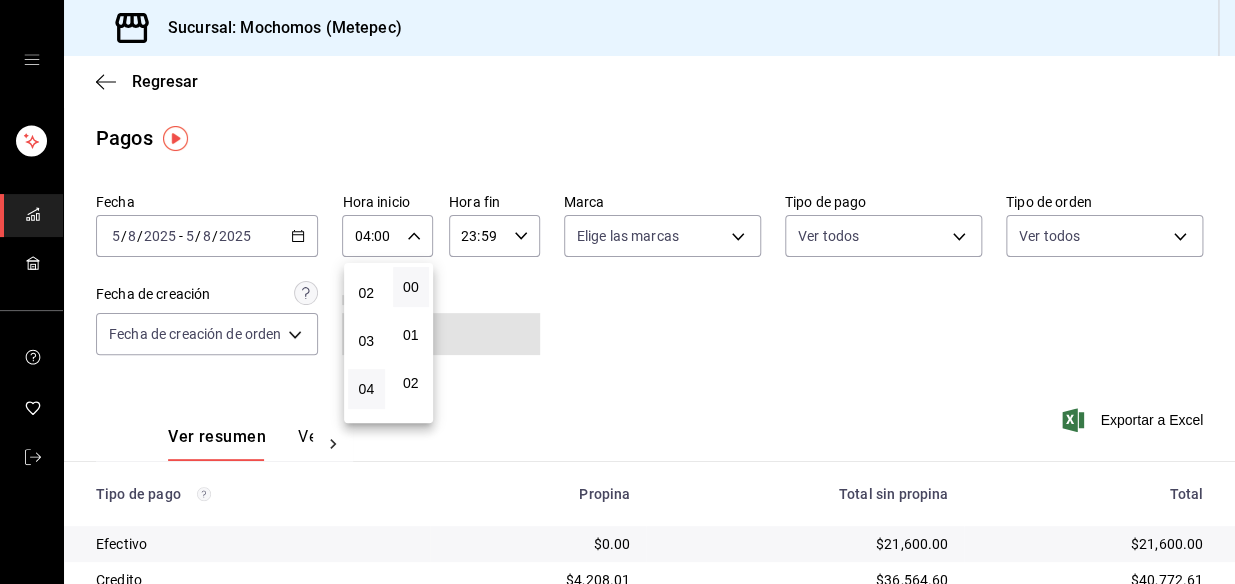 click at bounding box center (617, 292) 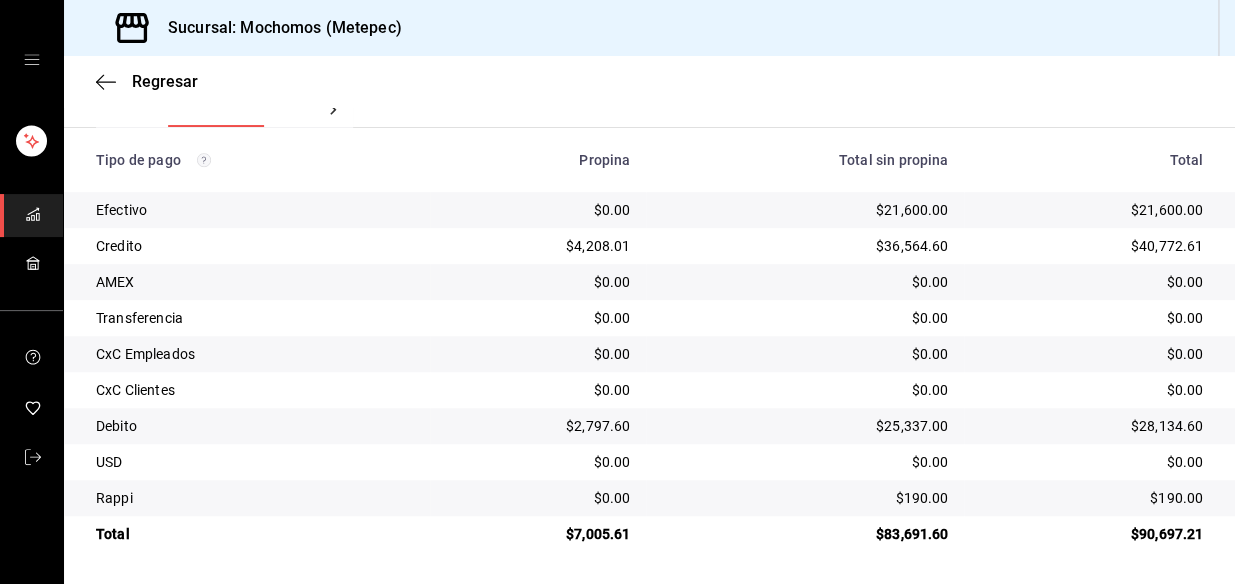 scroll, scrollTop: 335, scrollLeft: 0, axis: vertical 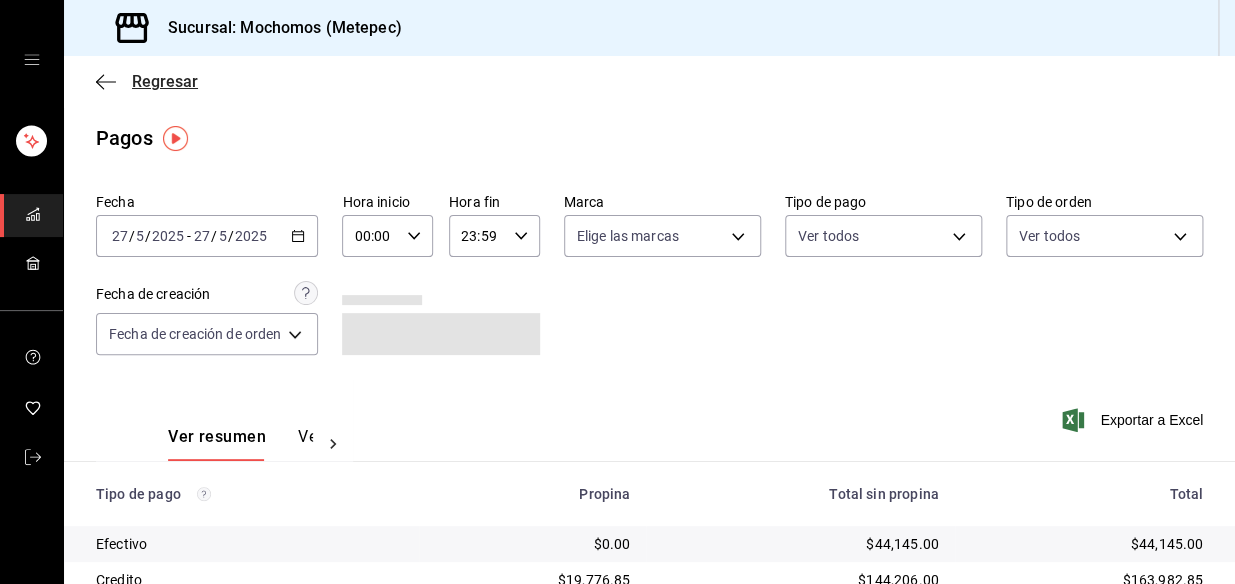 click 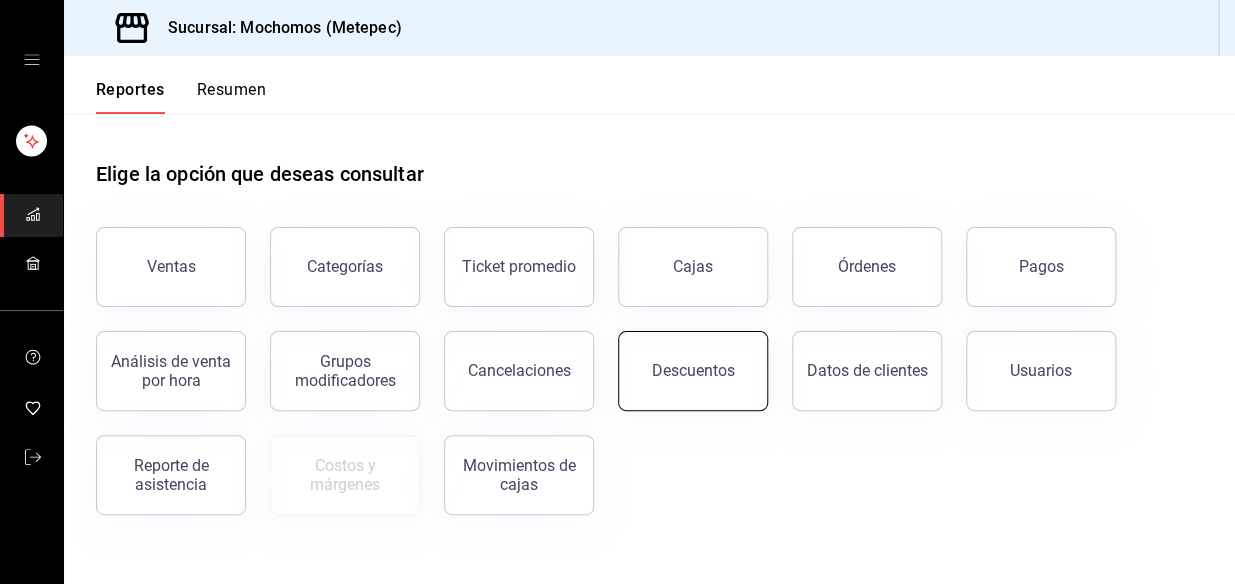 click on "Descuentos" at bounding box center [693, 370] 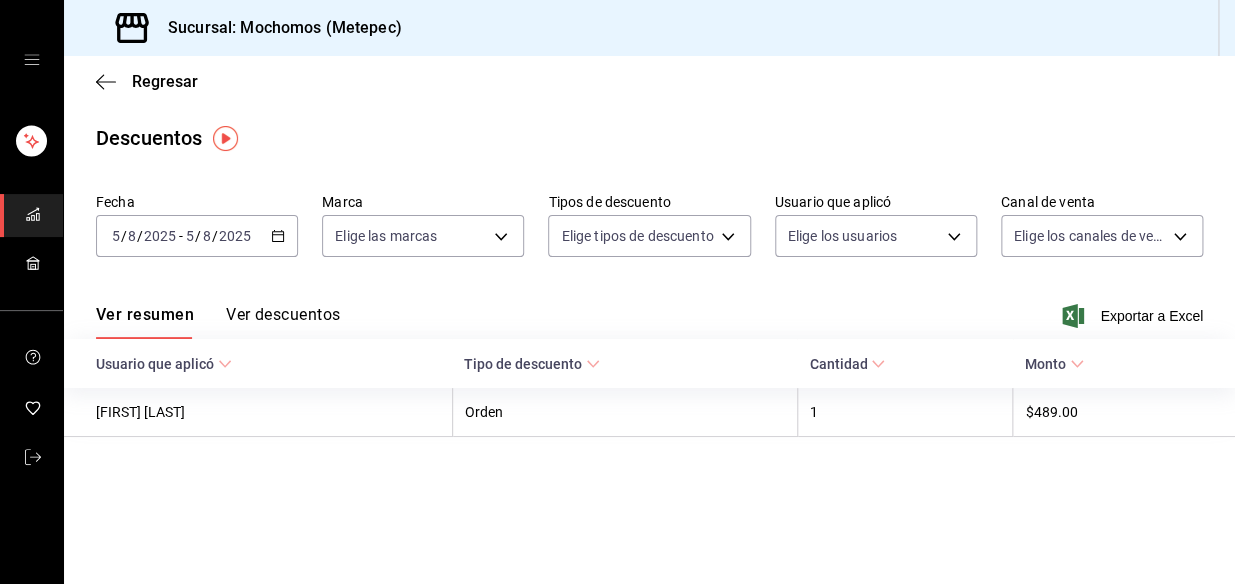 click 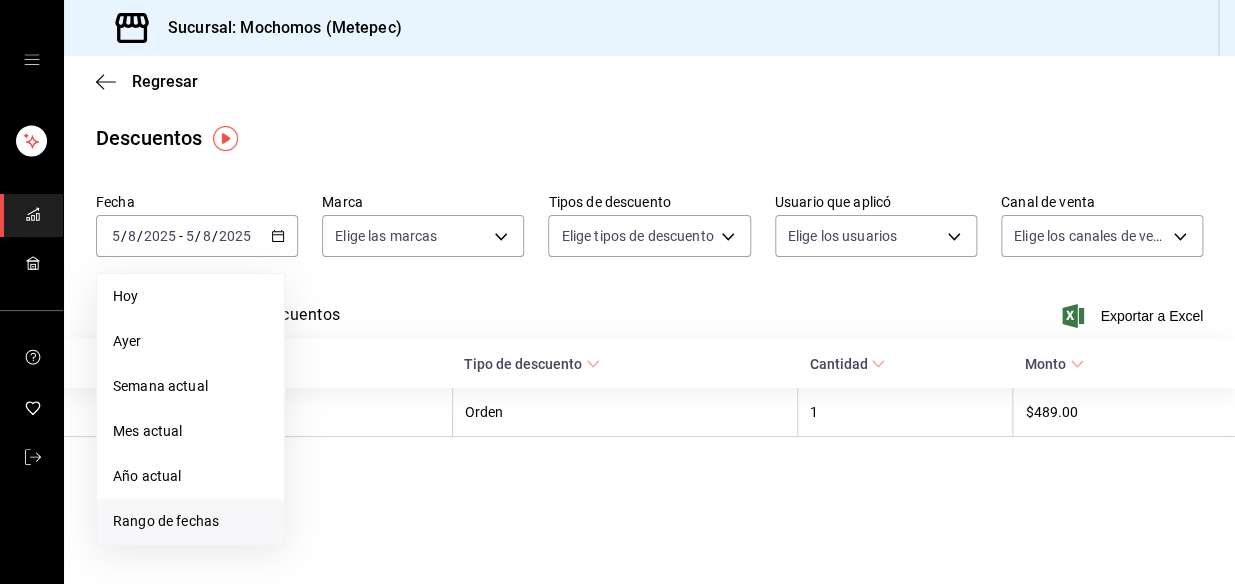 click on "Rango de fechas" at bounding box center (190, 521) 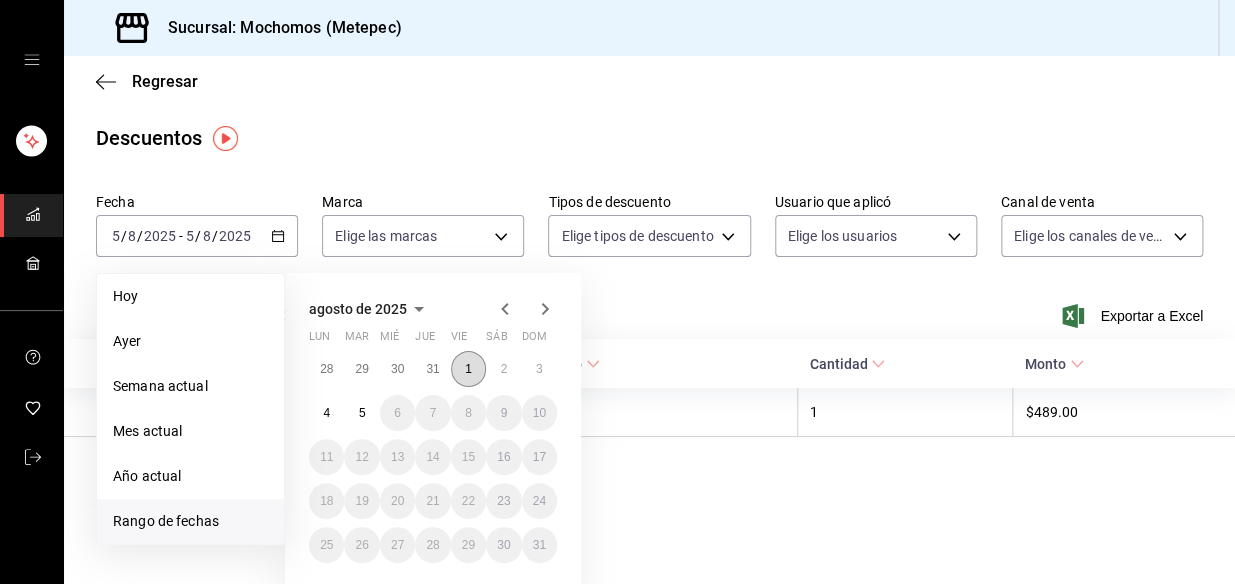 click on "1" at bounding box center (468, 369) 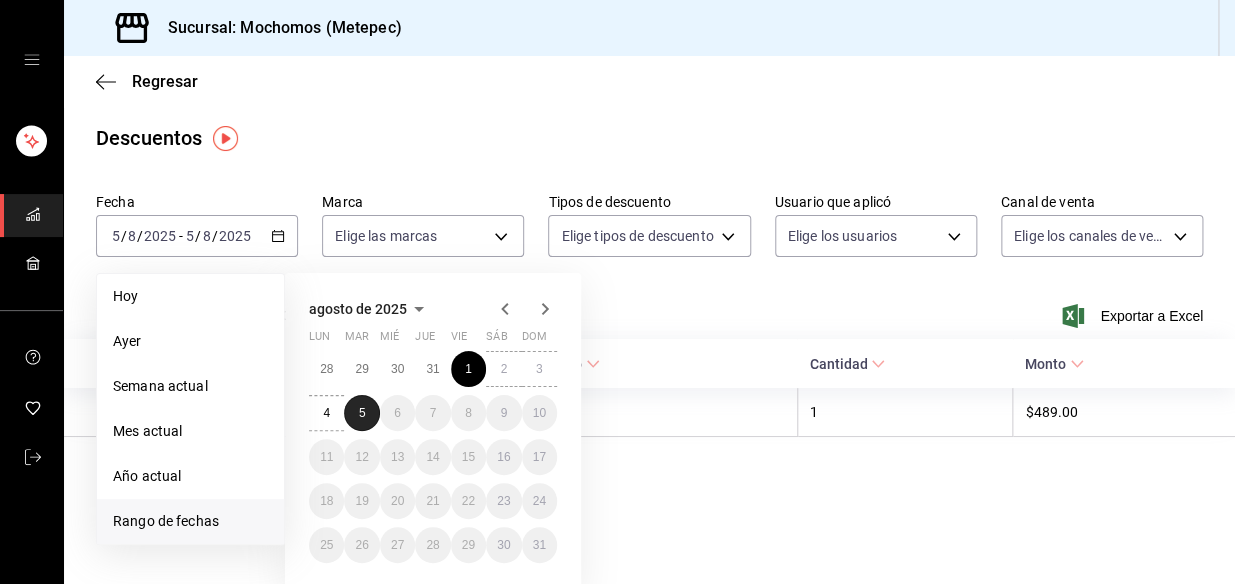 click on "5" at bounding box center (361, 413) 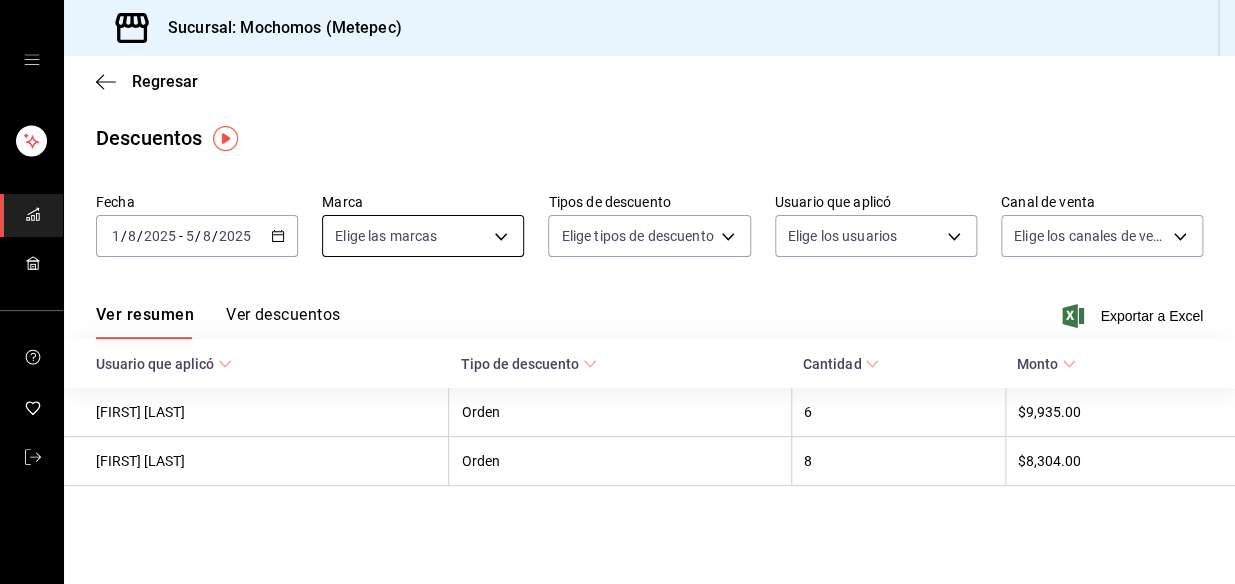 click on "Sucursal: Mochomos (Metepec) Regresar Descuentos Fecha 2025-08-01 1 / 8 / 2025 - 2025-08-05 5 / 8 / 2025 Marca Elige las marcas Tipos de descuento Elige tipos de descuento Usuario que aplicó Elige los usuarios Canal de venta Elige los canales de venta Ver resumen Ver descuentos Exportar a Excel Usuario que aplicó Tipo de descuento Cantidad Monto LESLY GONZALEZ Orden 6 $9,935.00 DIANA SANCHEZ Orden 8 $8,304.00 GANA 1 MES GRATIS EN TU SUSCRIPCIÓN AQUÍ ¿Recuerdas cómo empezó tu restaurante?
Hoy puedes ayudar a un colega a tener el mismo cambio que tú viviste.
Recomienda Parrot directamente desde tu Portal Administrador.
Es fácil y rápido.
🎁 Por cada restaurante que se una, ganas 1 mes gratis. Ver video tutorial Ir a video Visitar centro de ayuda (81) 2046 6363 soporte@parrotsoftware.io Visitar centro de ayuda (81) 2046 6363 soporte@parrotsoftware.io" at bounding box center [617, 292] 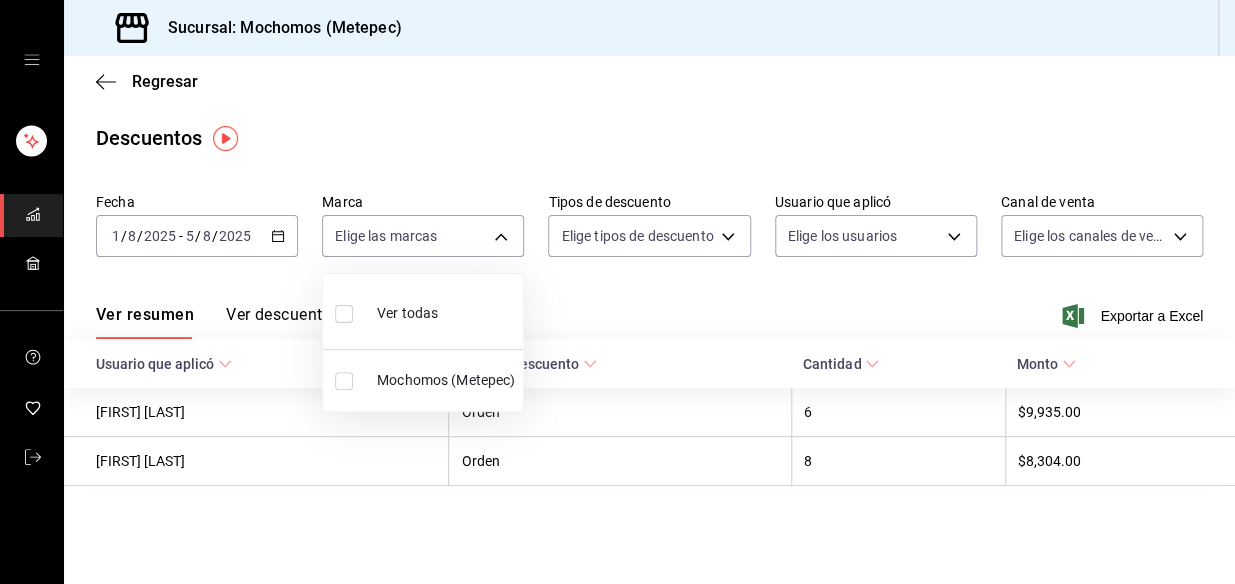 click at bounding box center [617, 292] 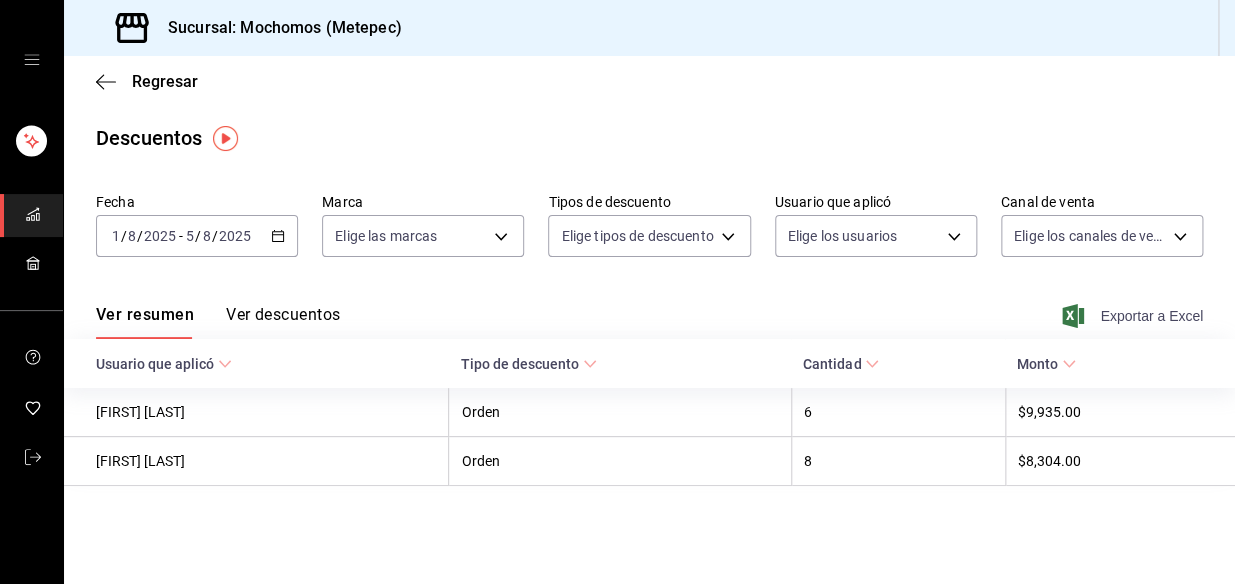 click on "Exportar a Excel" at bounding box center (1134, 316) 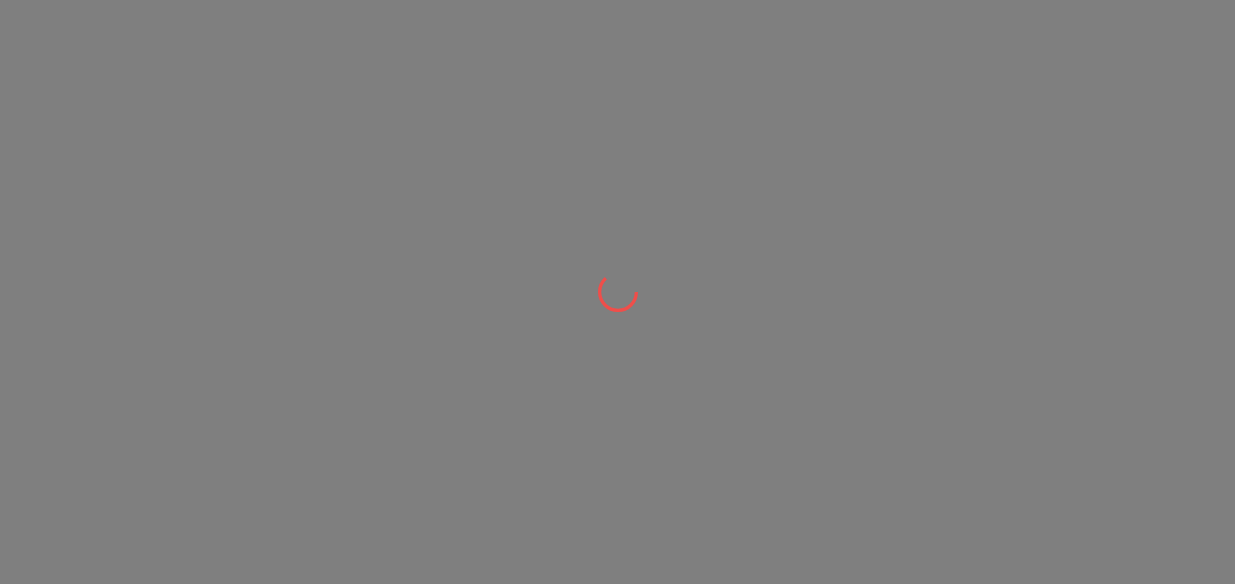 scroll, scrollTop: 0, scrollLeft: 0, axis: both 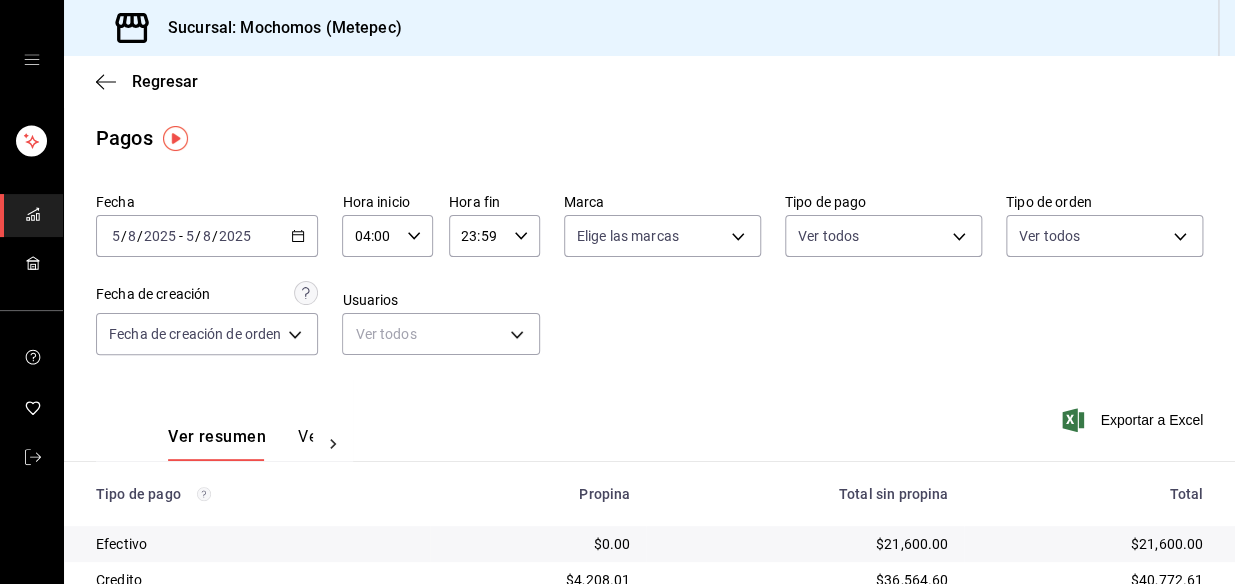 drag, startPoint x: 628, startPoint y: 104, endPoint x: 612, endPoint y: 140, distance: 39.39543 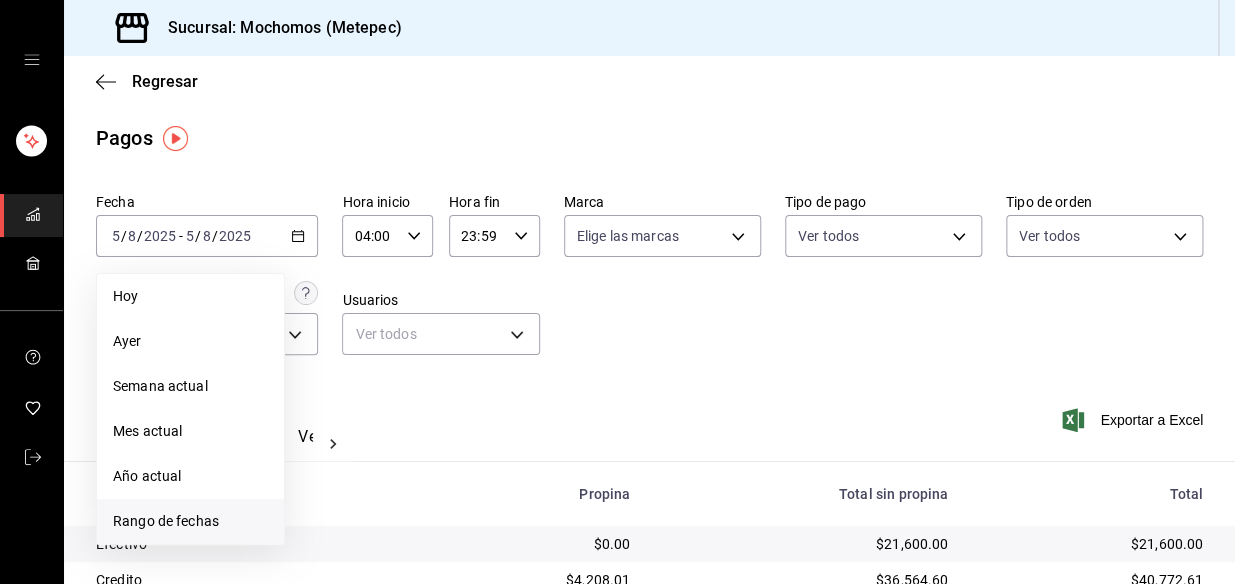 click on "Rango de fechas" at bounding box center [190, 521] 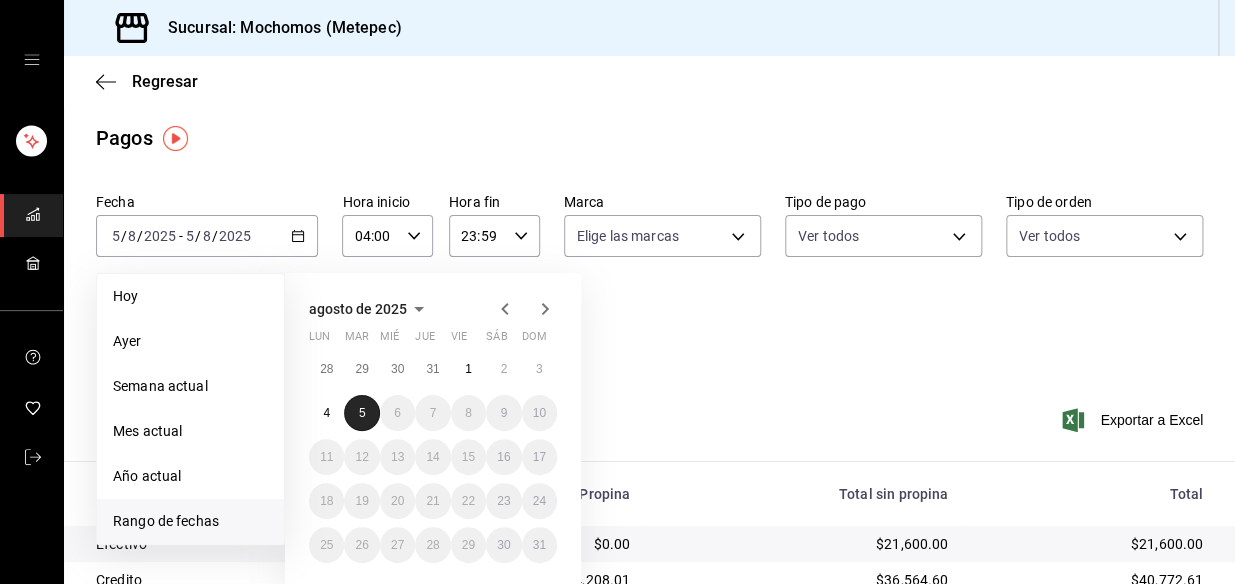 click on "5" at bounding box center [361, 413] 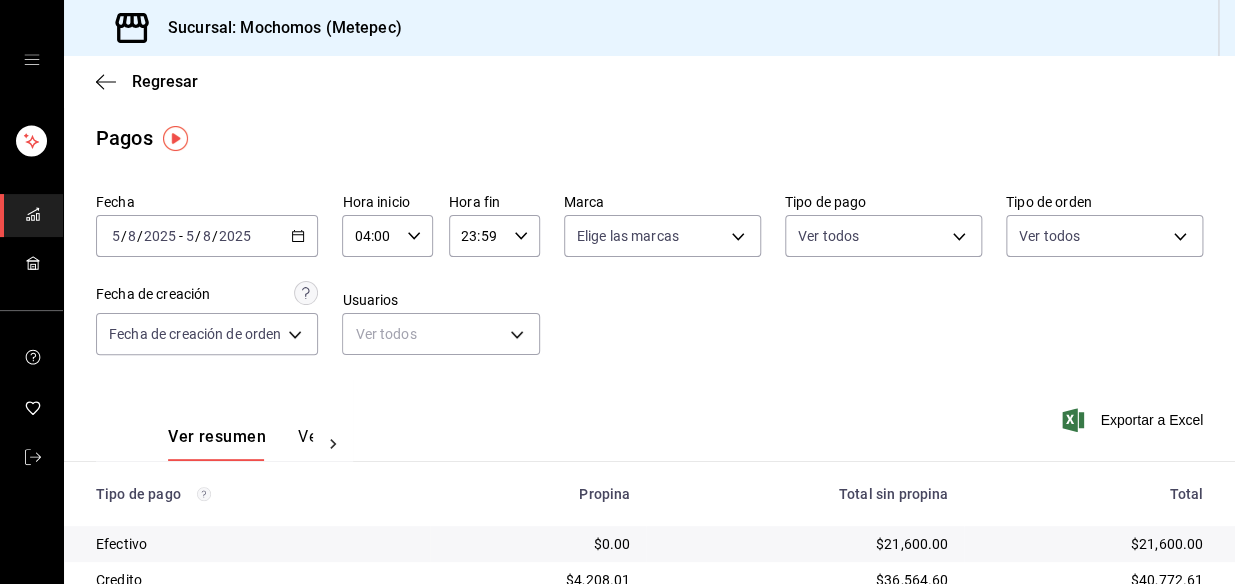 click on "04:00" at bounding box center [370, 236] 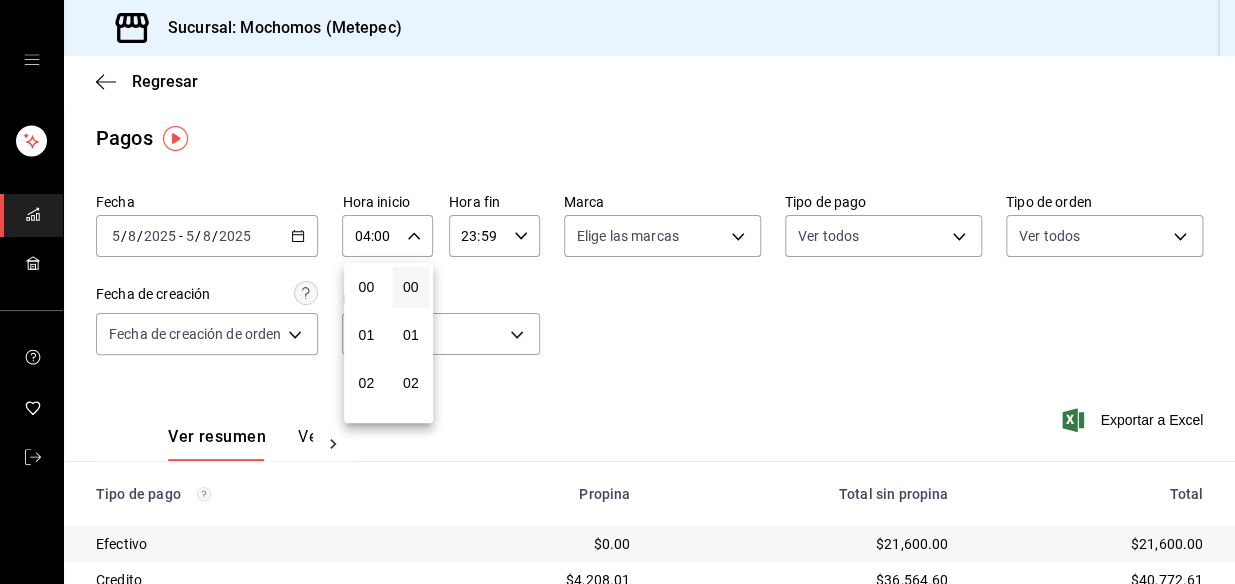 scroll, scrollTop: 193, scrollLeft: 0, axis: vertical 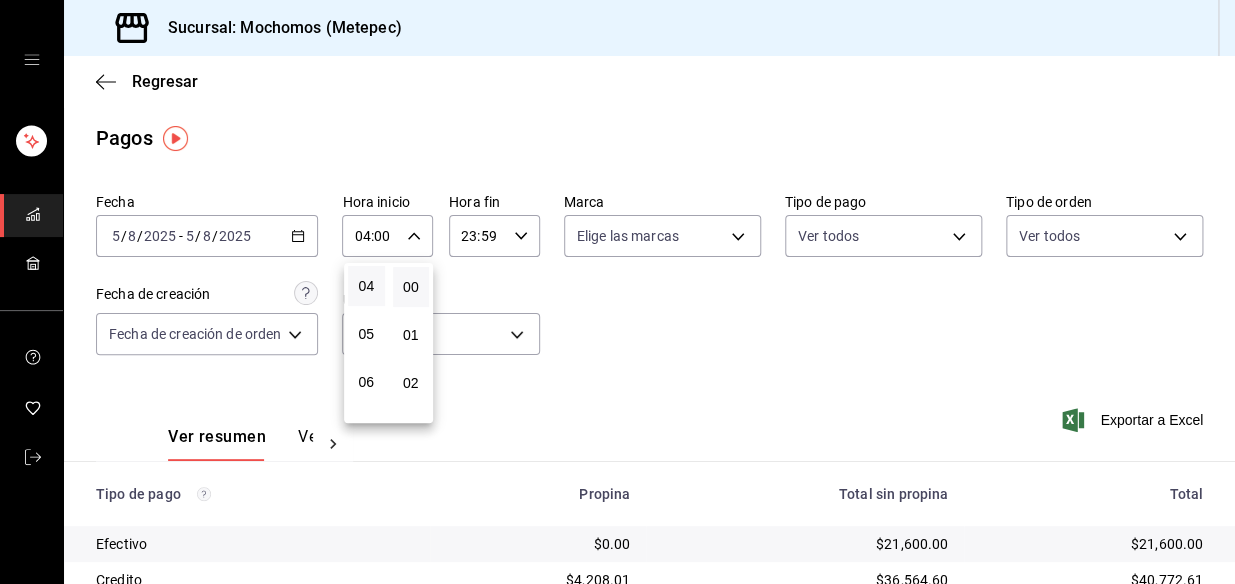 click at bounding box center (617, 292) 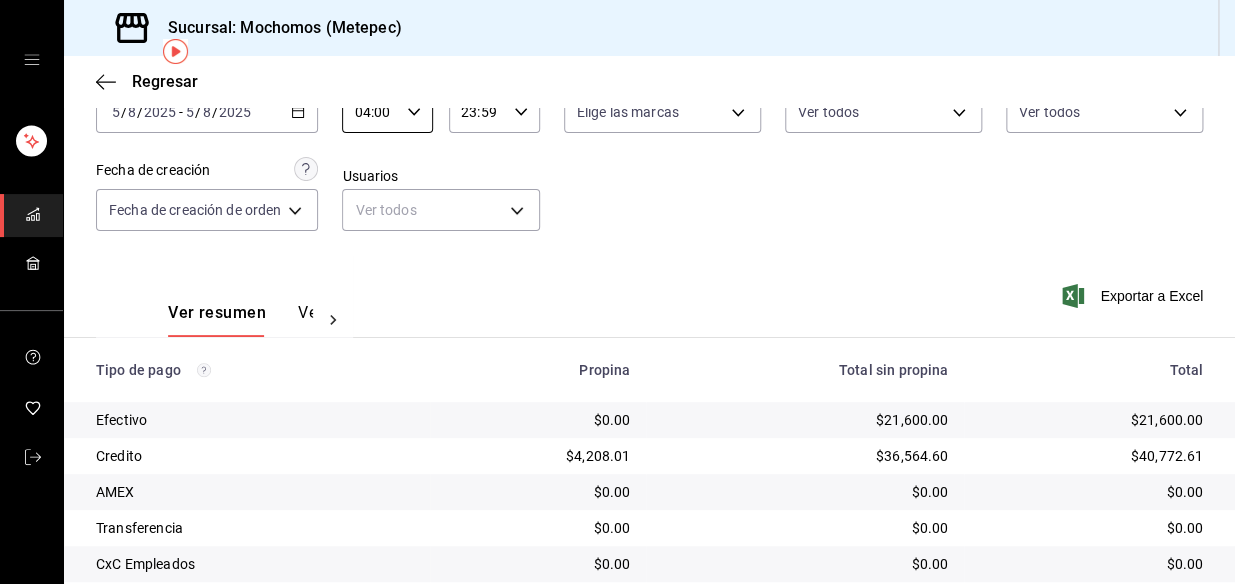 scroll, scrollTop: 335, scrollLeft: 0, axis: vertical 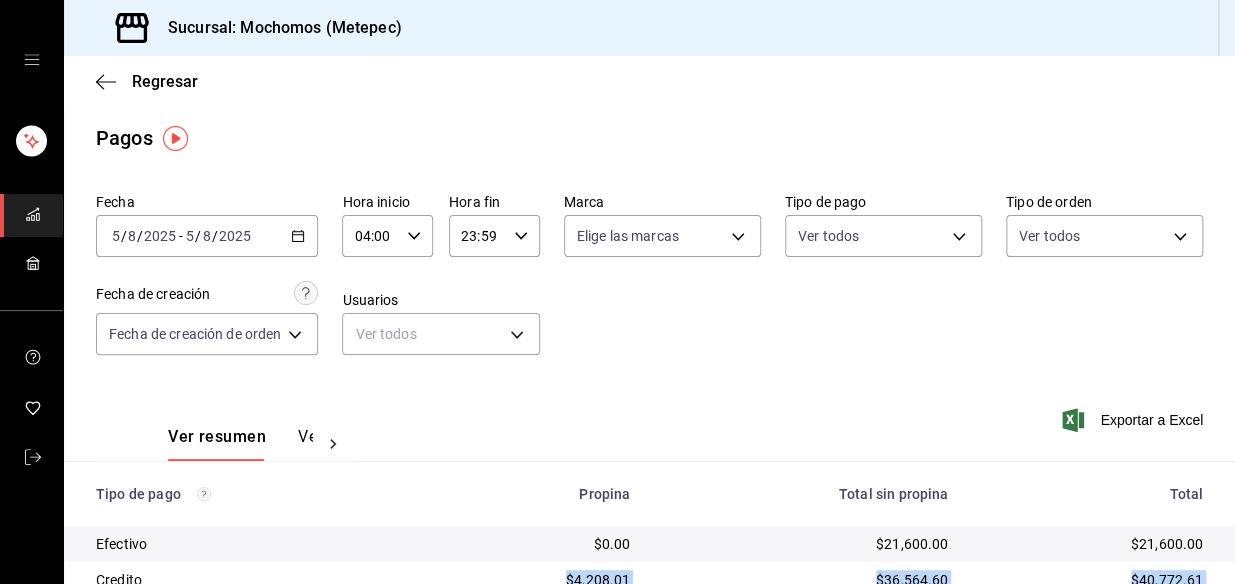 drag, startPoint x: 539, startPoint y: 630, endPoint x: 607, endPoint y: 610, distance: 70.88018 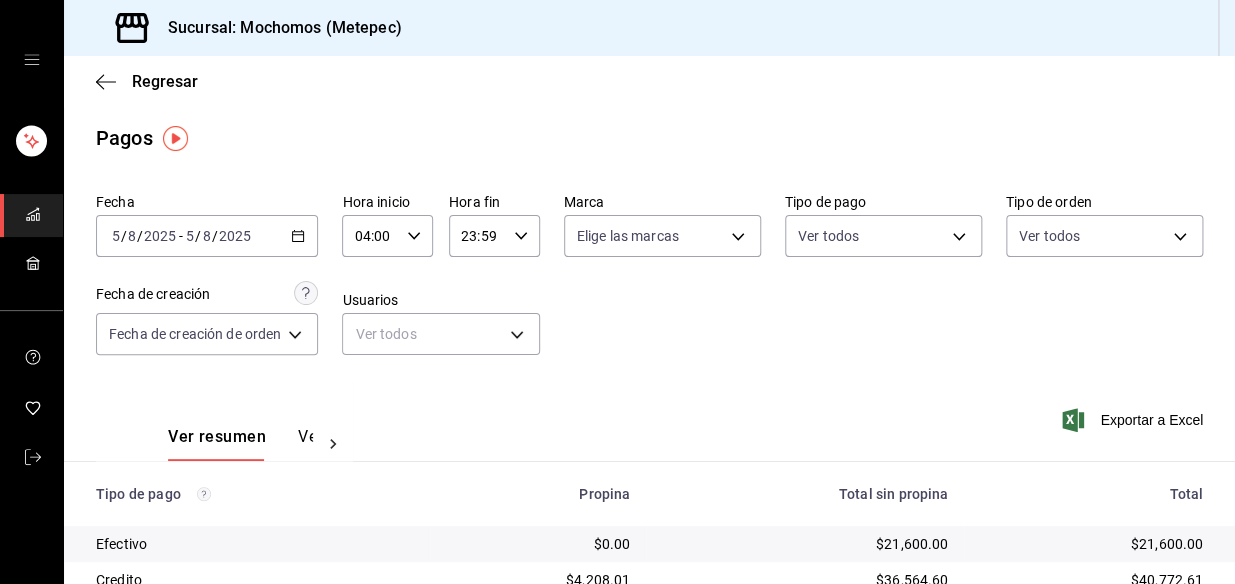 drag, startPoint x: 814, startPoint y: 105, endPoint x: 803, endPoint y: 114, distance: 14.21267 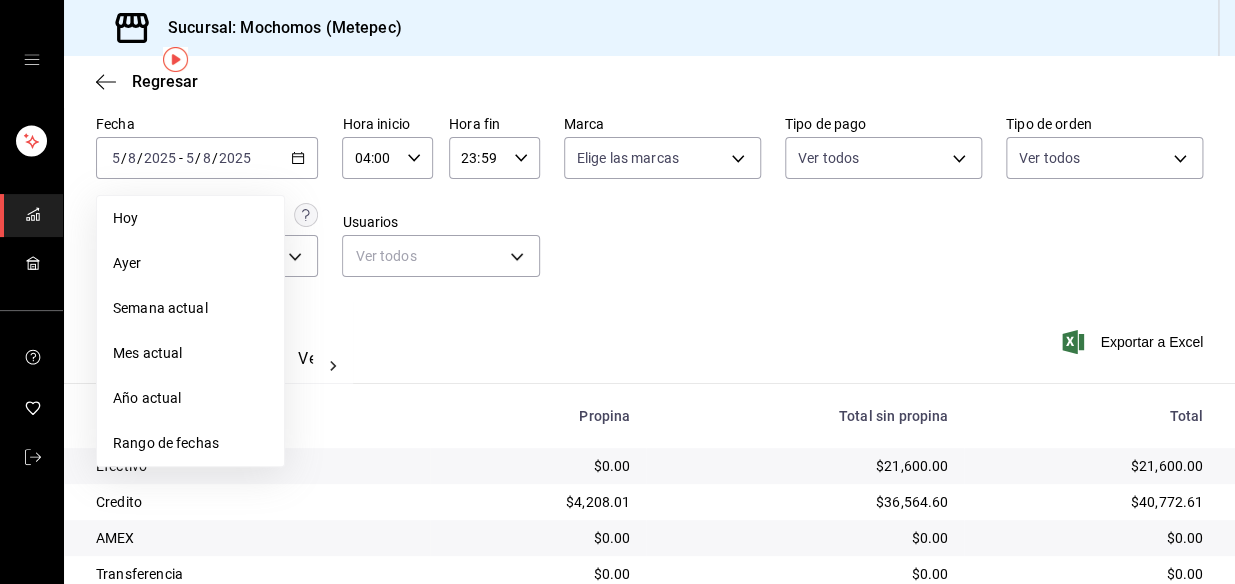 scroll, scrollTop: 181, scrollLeft: 0, axis: vertical 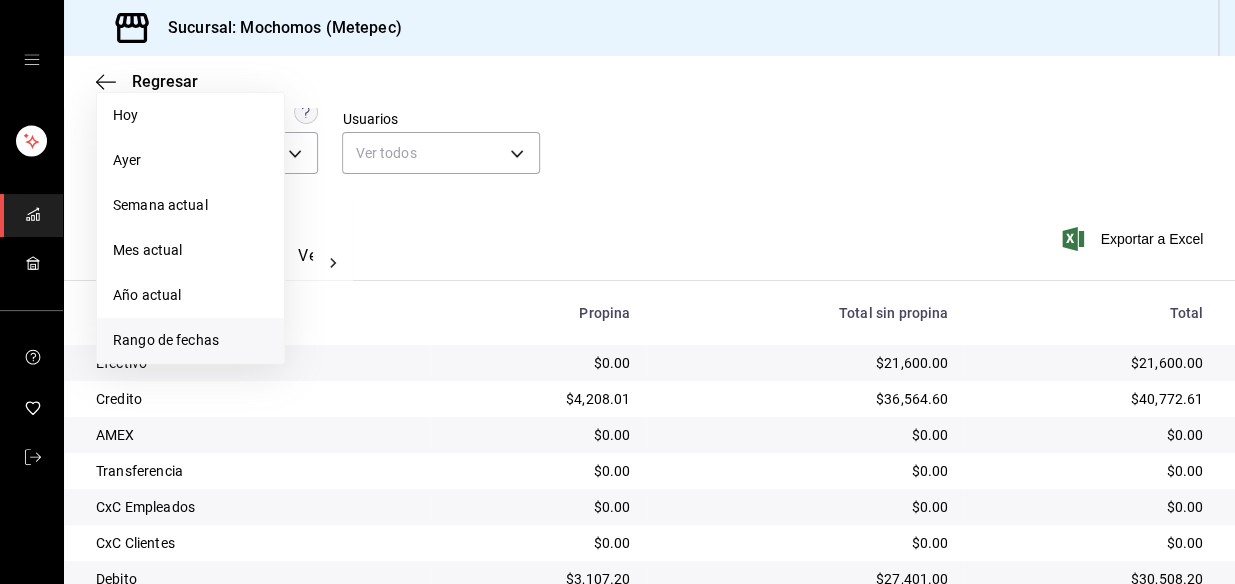 click on "Rango de fechas" at bounding box center [190, 340] 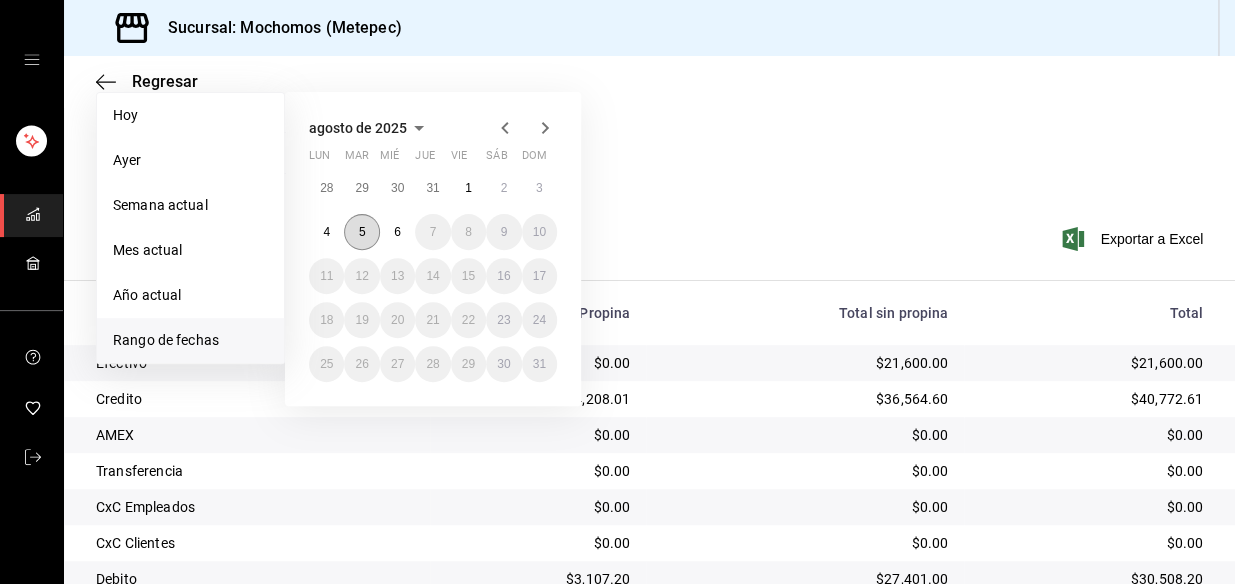 click on "5" at bounding box center (361, 232) 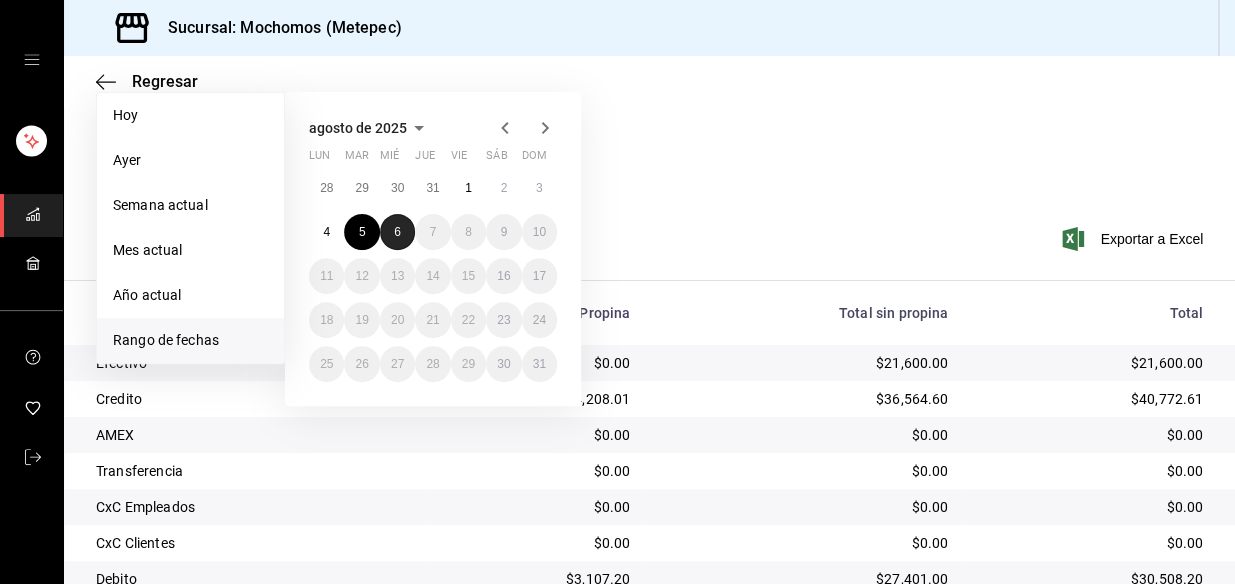 click on "6" at bounding box center [397, 232] 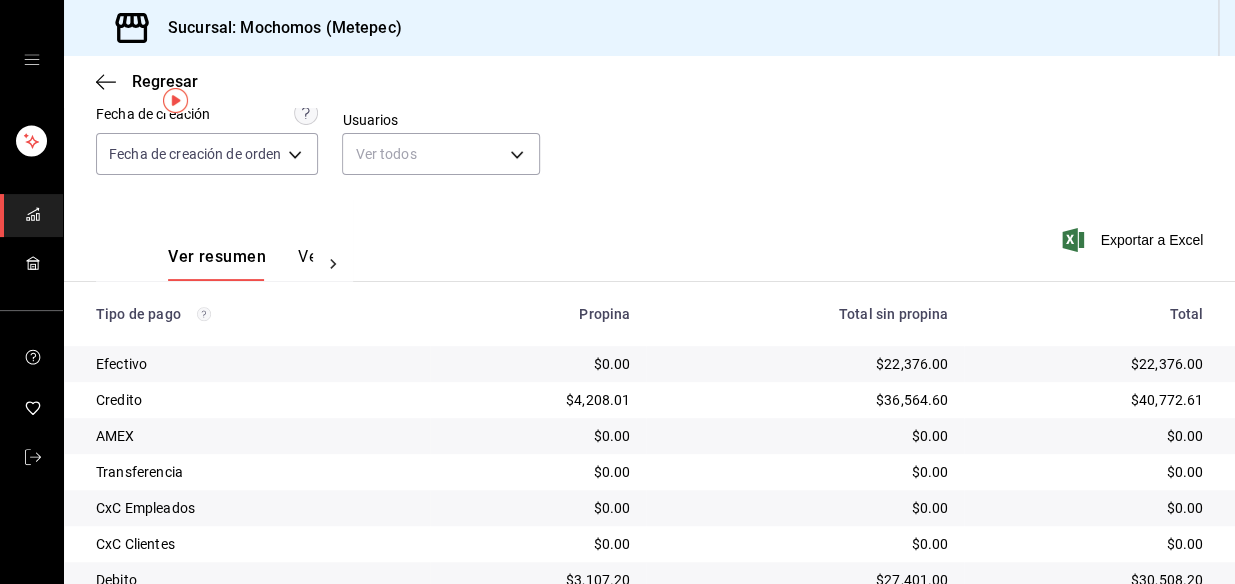 scroll, scrollTop: 0, scrollLeft: 0, axis: both 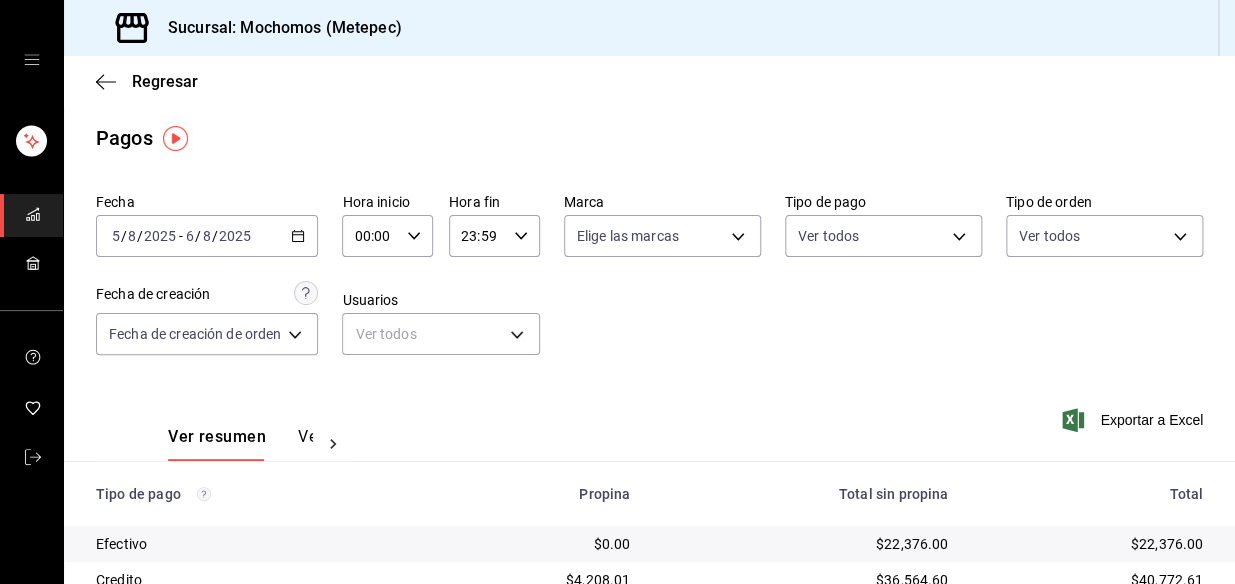 click on "00:00 Hora inicio" at bounding box center [387, 236] 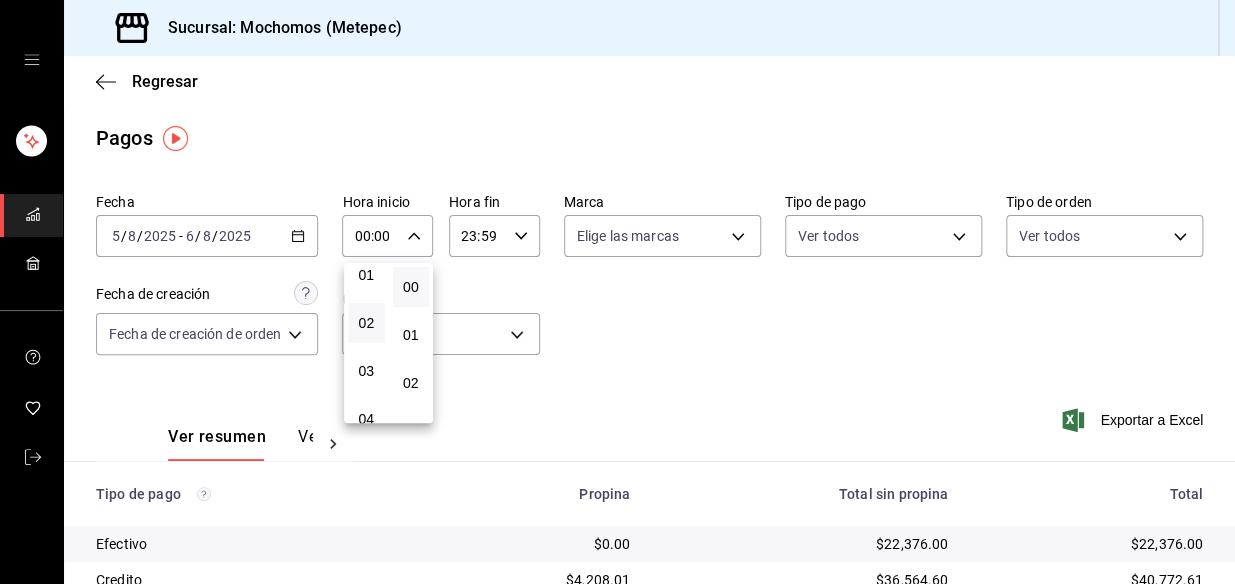 scroll, scrollTop: 90, scrollLeft: 0, axis: vertical 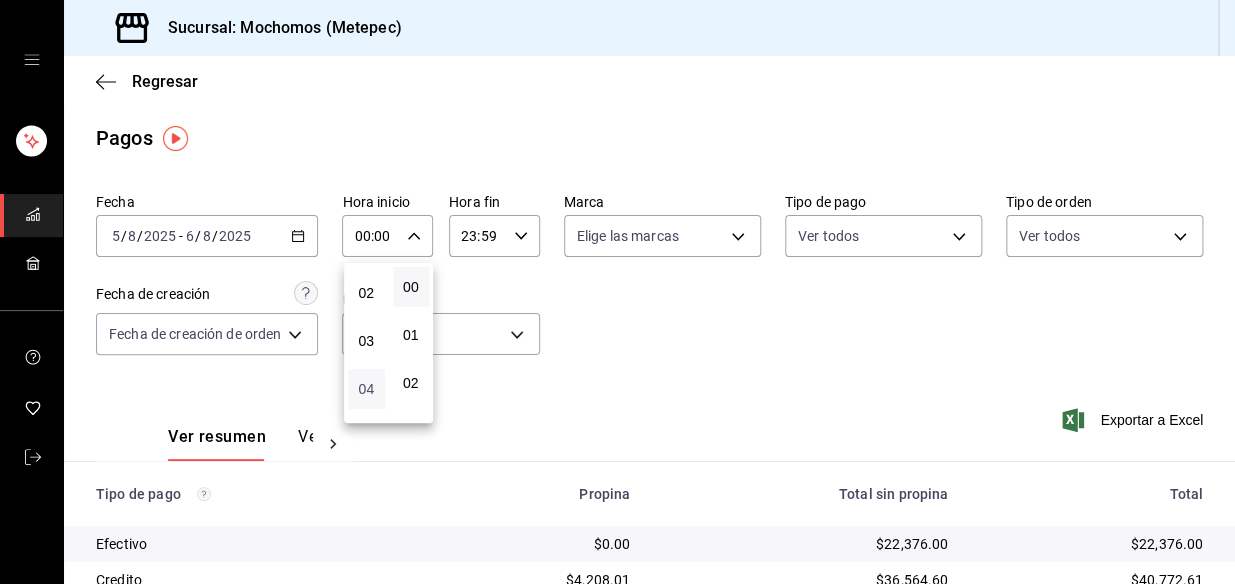click on "04" at bounding box center [366, 389] 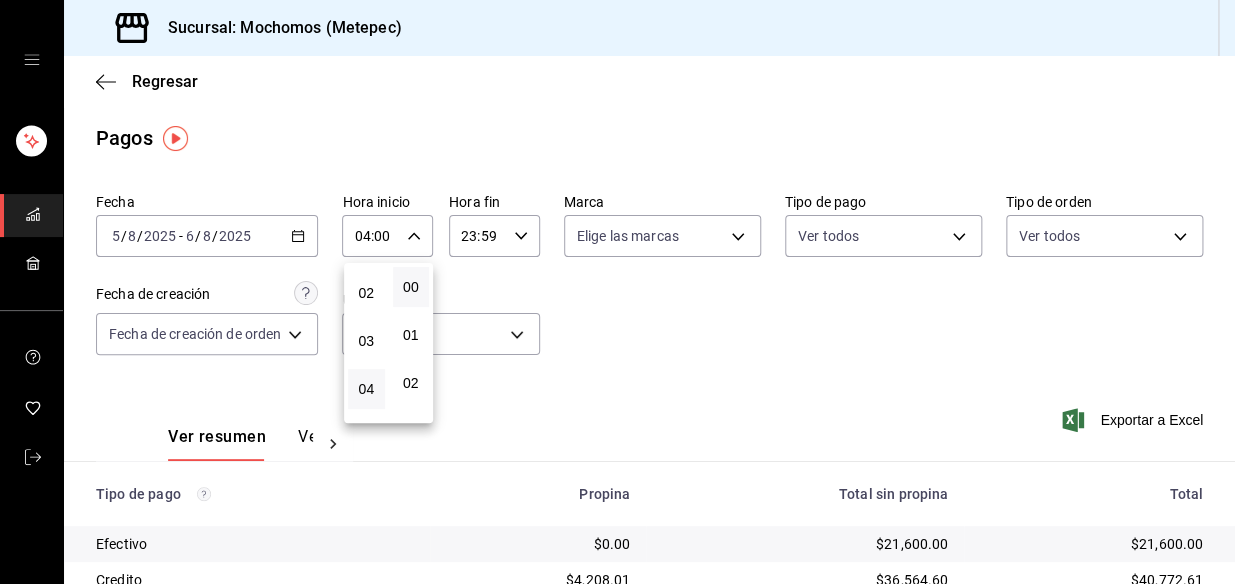 click at bounding box center [617, 292] 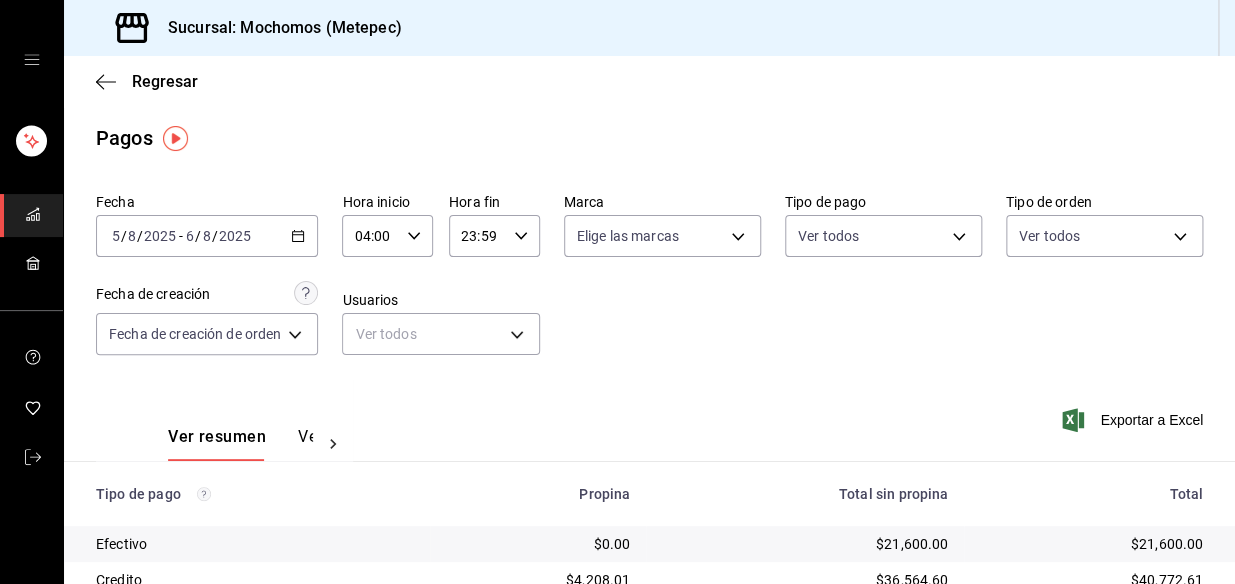 click on "Fecha [DATE] [DATE] - [DATE] [DATE] Hora inicio [TIME] Hora inicio Hora fin [TIME] Hora fin Marca Elige las marcas Tipo de pago Ver todos Tipo de orden Ver todos Fecha de creación   Fecha de creación de orden ORDER Usuarios Ver todos null" at bounding box center (649, 282) 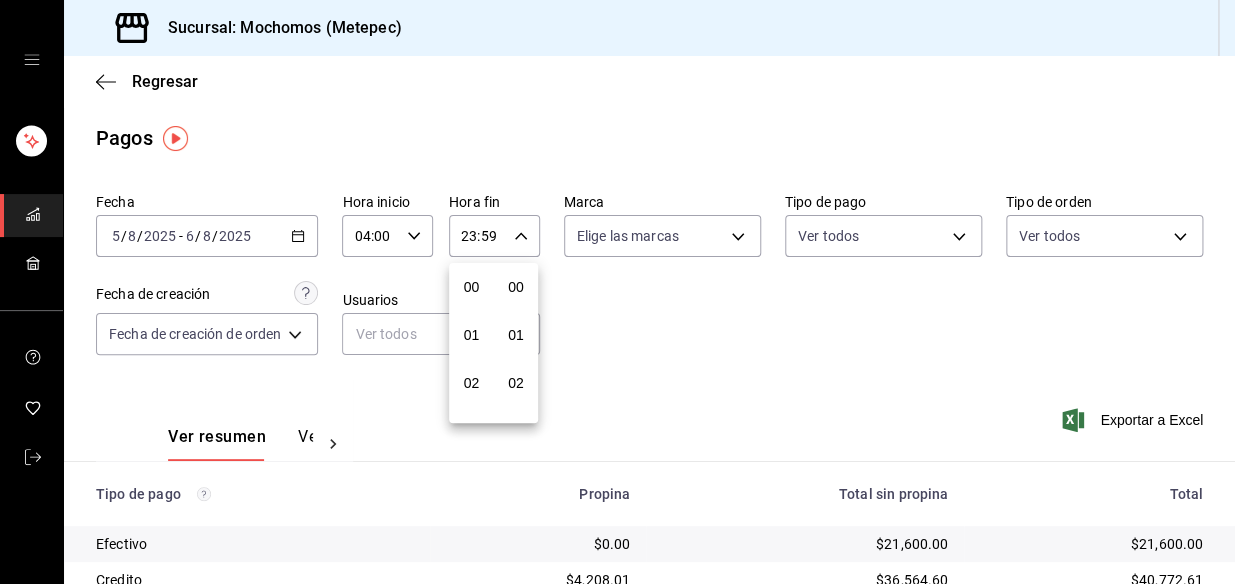 scroll, scrollTop: 1000, scrollLeft: 0, axis: vertical 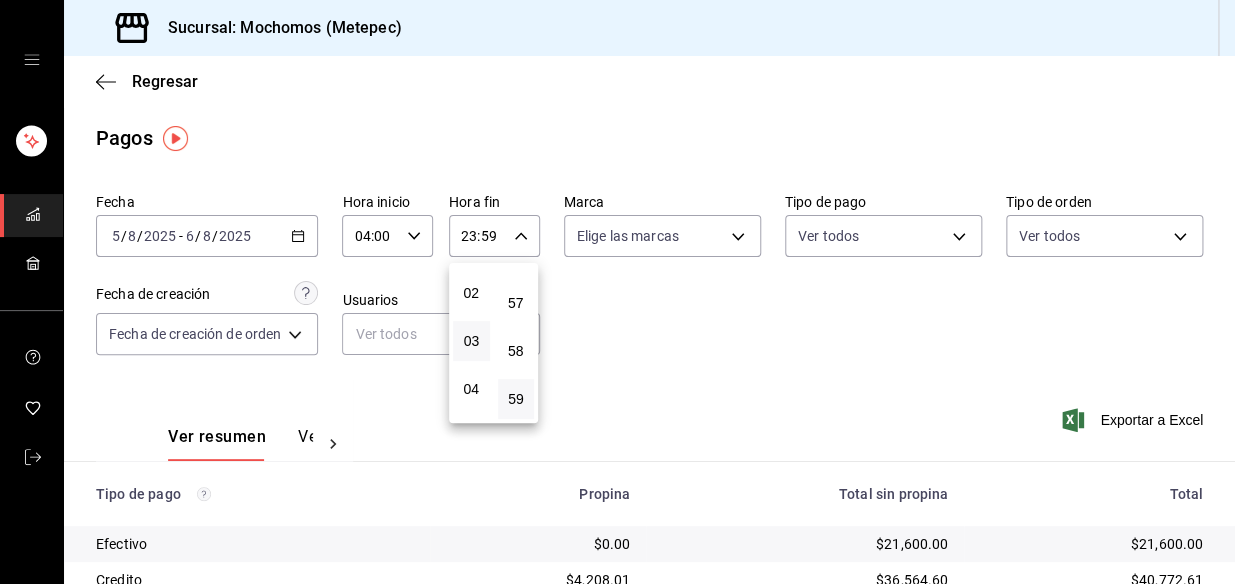 click on "03" at bounding box center [471, 341] 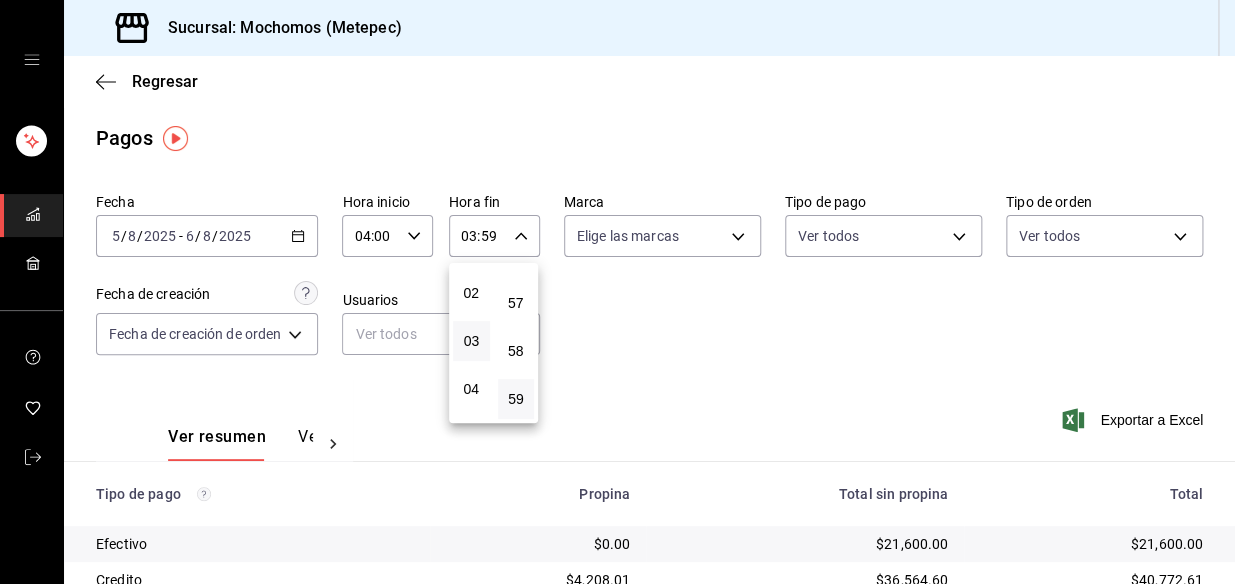 click at bounding box center [617, 292] 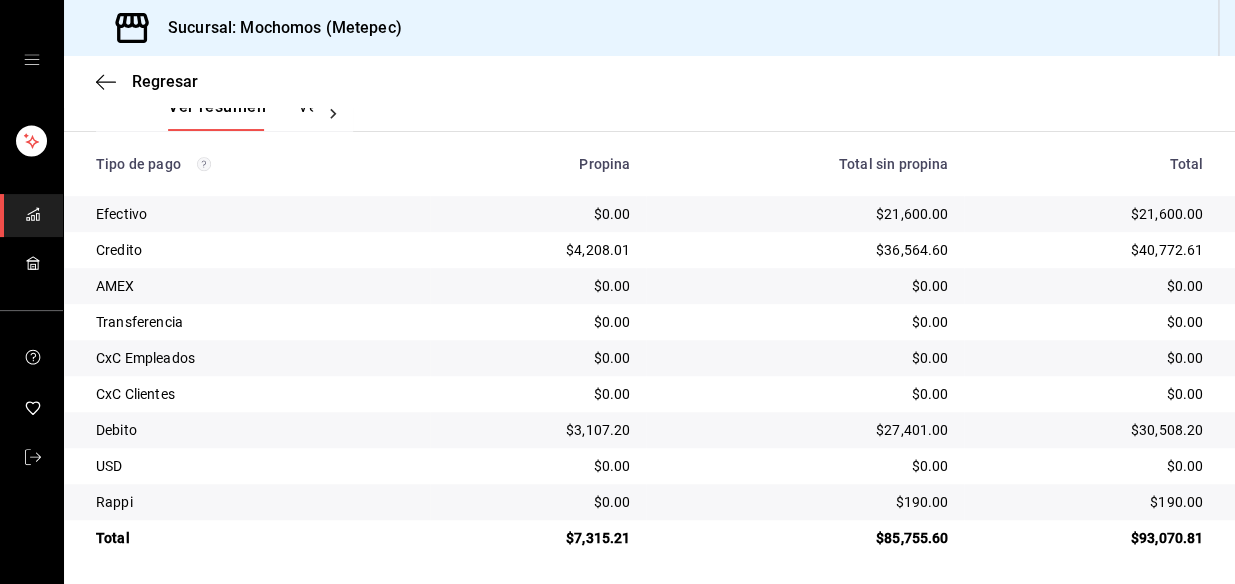 scroll, scrollTop: 335, scrollLeft: 0, axis: vertical 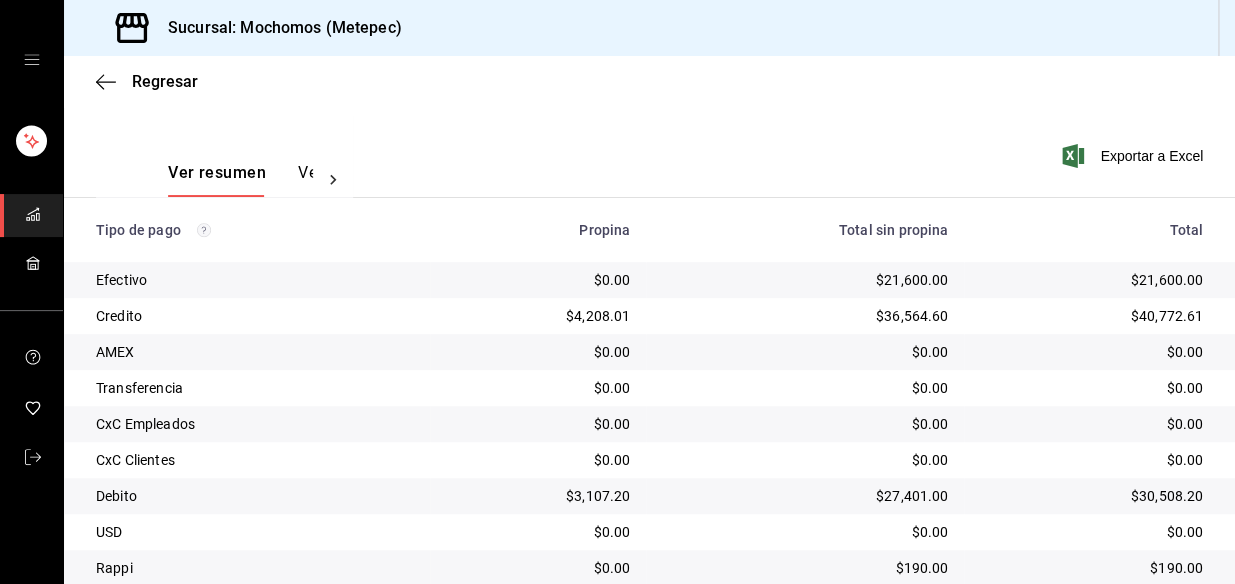 click on "Efectivo $0.00 $21,600.00 $21,600.00 Credito $4,208.01 $36,564.60 $40,772.61 AMEX $0.00 $0.00 $0.00 Transferencia $0.00 $0.00 $0.00 CxC Empleados $0.00 $0.00 $0.00 CxC Clientes $0.00 $0.00 $0.00 Debito $3,107.20 $27,401.00 $30,508.20 USD $0.00 $0.00 $0.00 Rappi $0.00 $190.00 $190.00 Total $7,315.21 $85,755.60 $93,070.81" at bounding box center (649, 442) 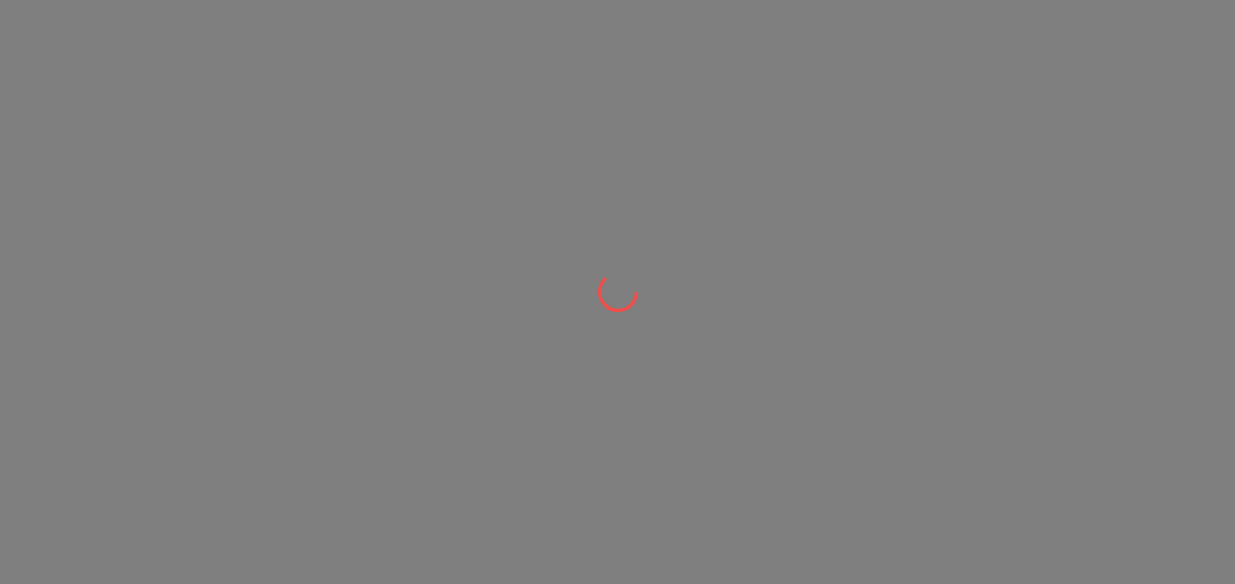 scroll, scrollTop: 0, scrollLeft: 0, axis: both 